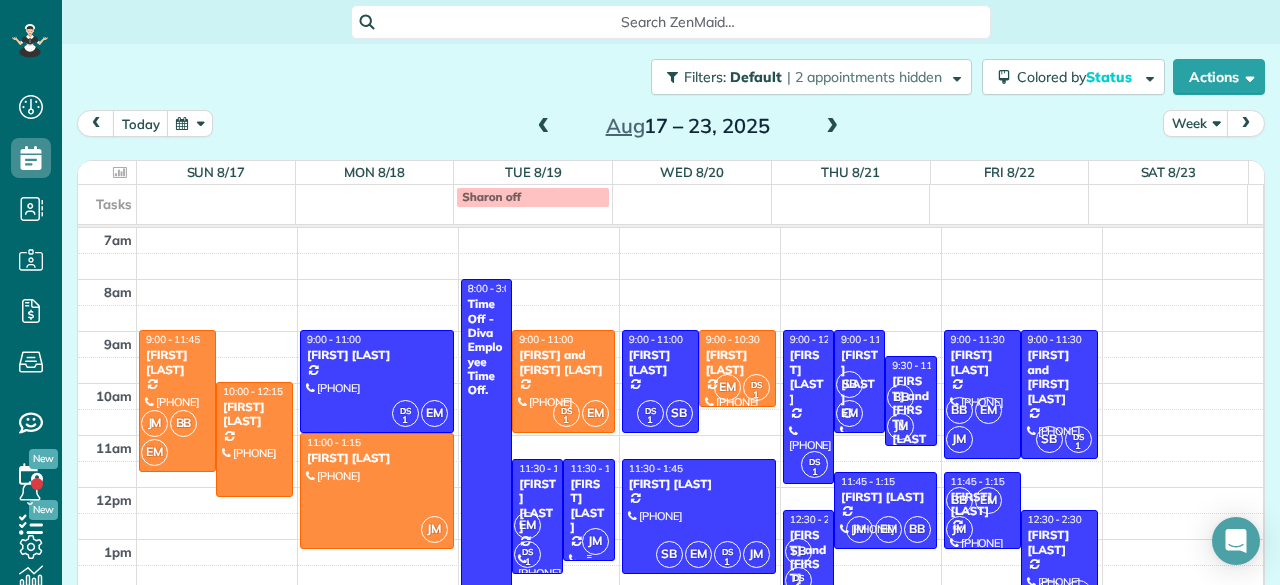 scroll, scrollTop: 0, scrollLeft: 0, axis: both 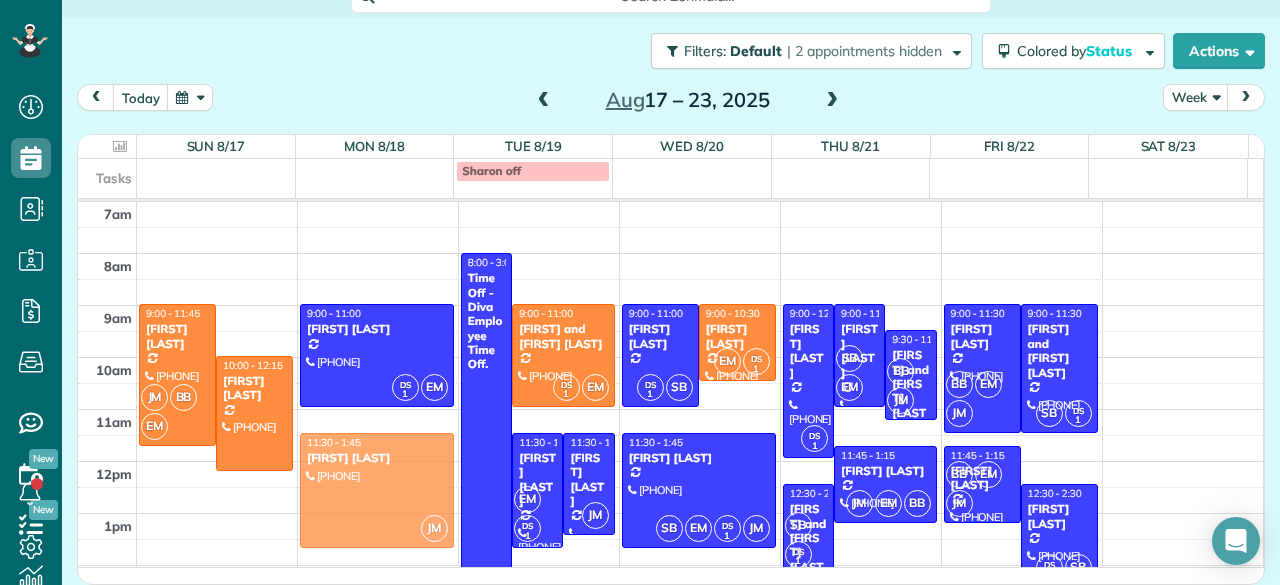 drag, startPoint x: 352, startPoint y: 435, endPoint x: 344, endPoint y: 455, distance: 21.540659 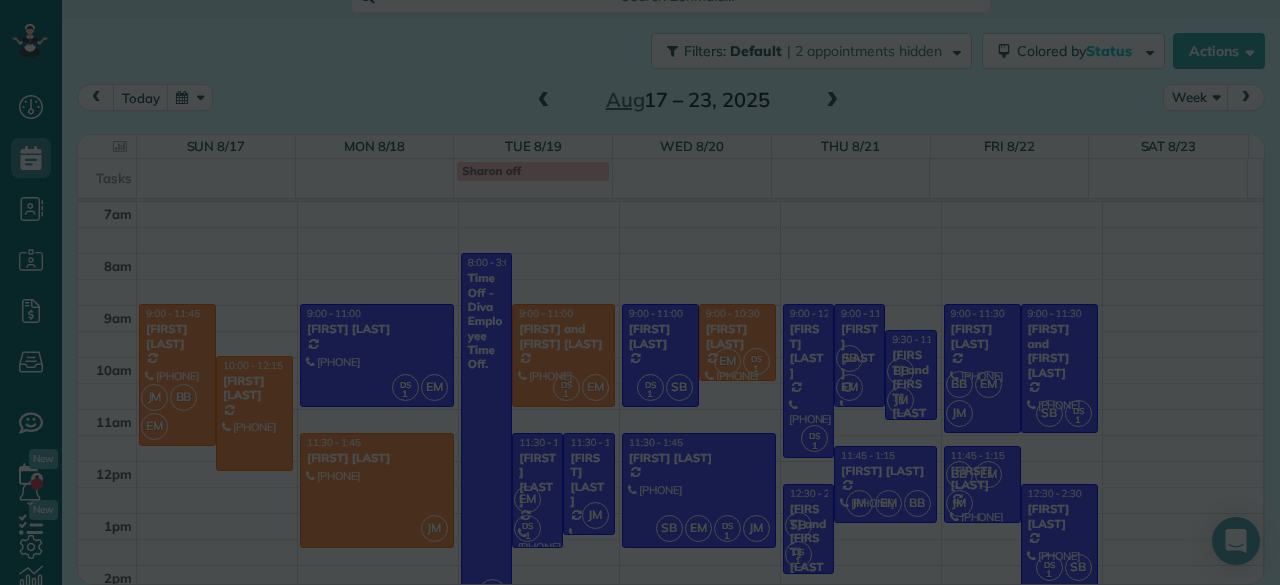 scroll, scrollTop: 0, scrollLeft: 0, axis: both 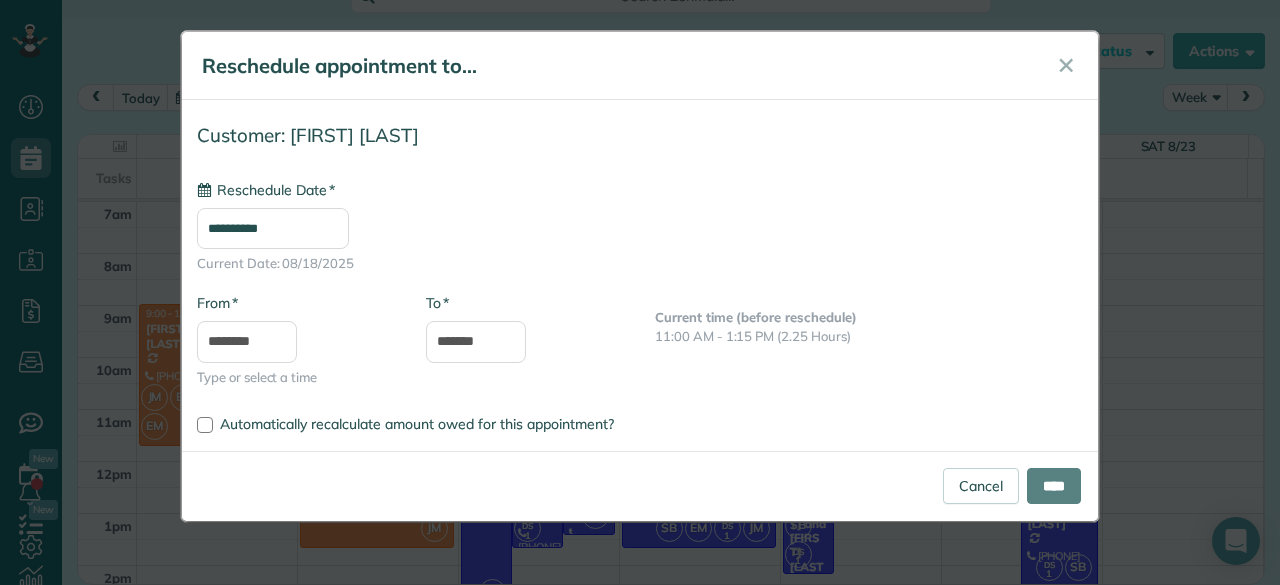 type on "**********" 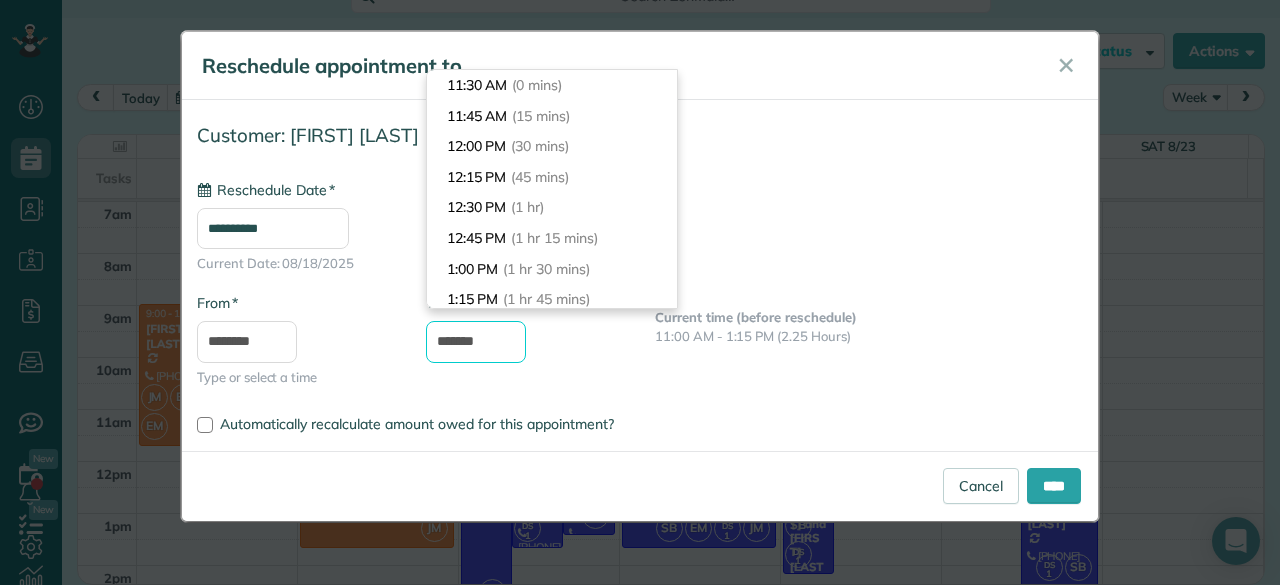 scroll, scrollTop: 244, scrollLeft: 0, axis: vertical 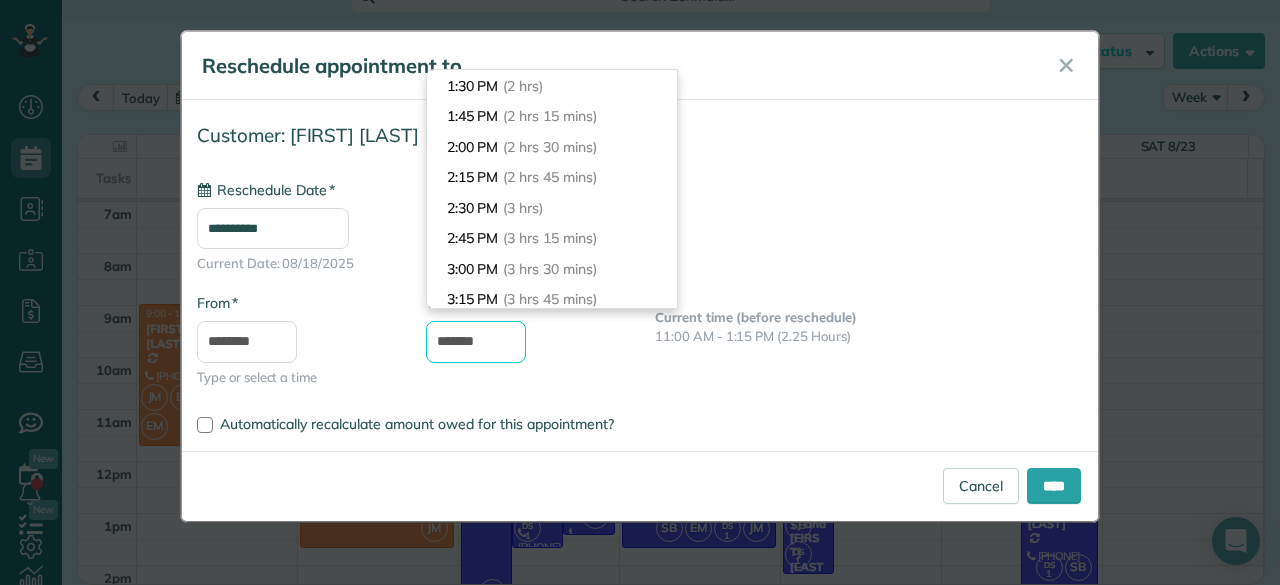 click on "*******" at bounding box center (476, 342) 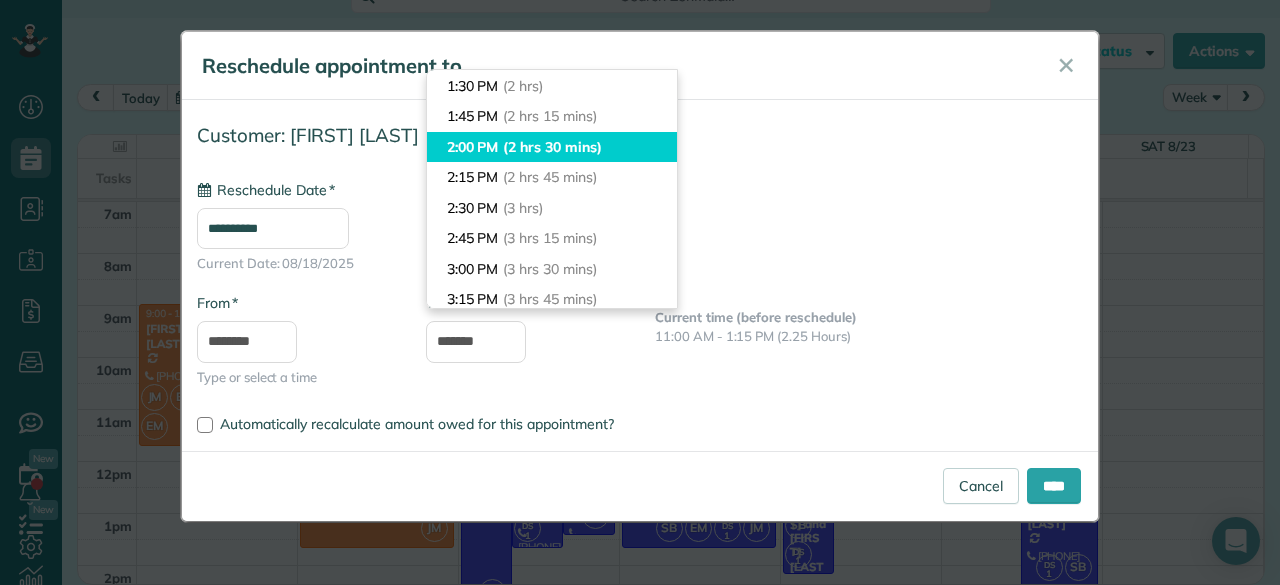 type on "*******" 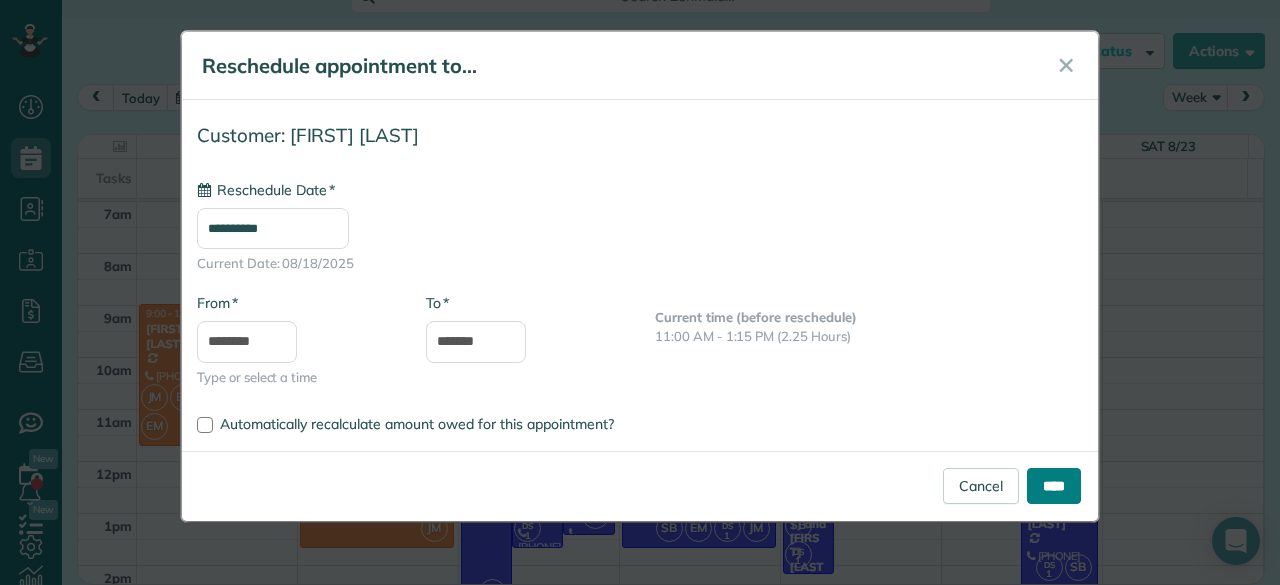 click on "****" at bounding box center [1054, 486] 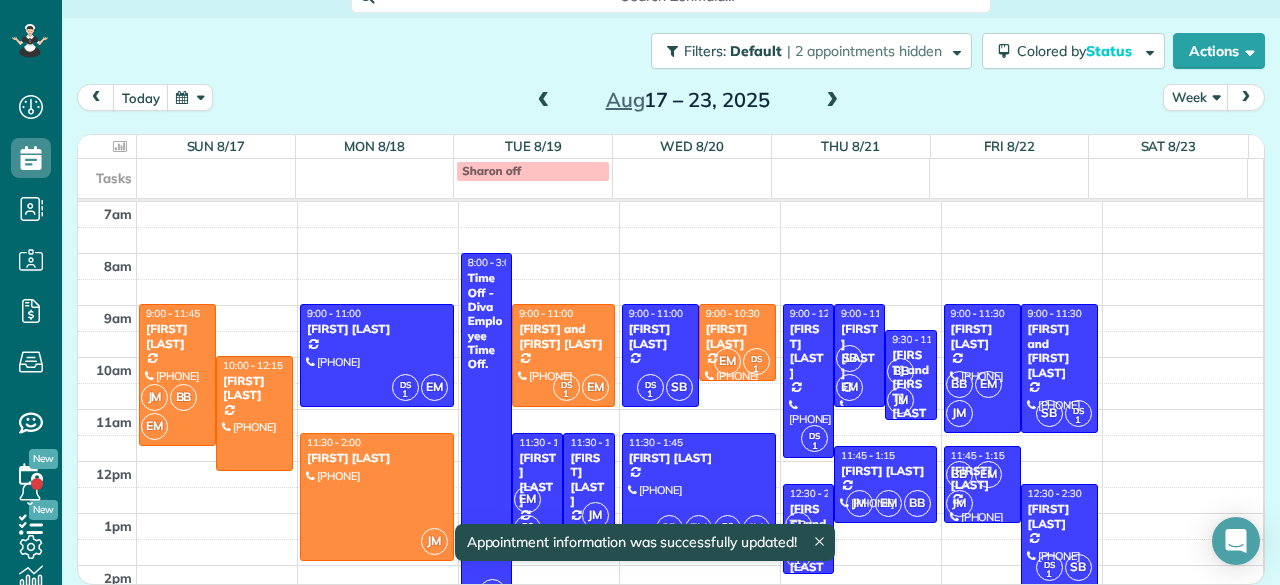 scroll, scrollTop: 89, scrollLeft: 0, axis: vertical 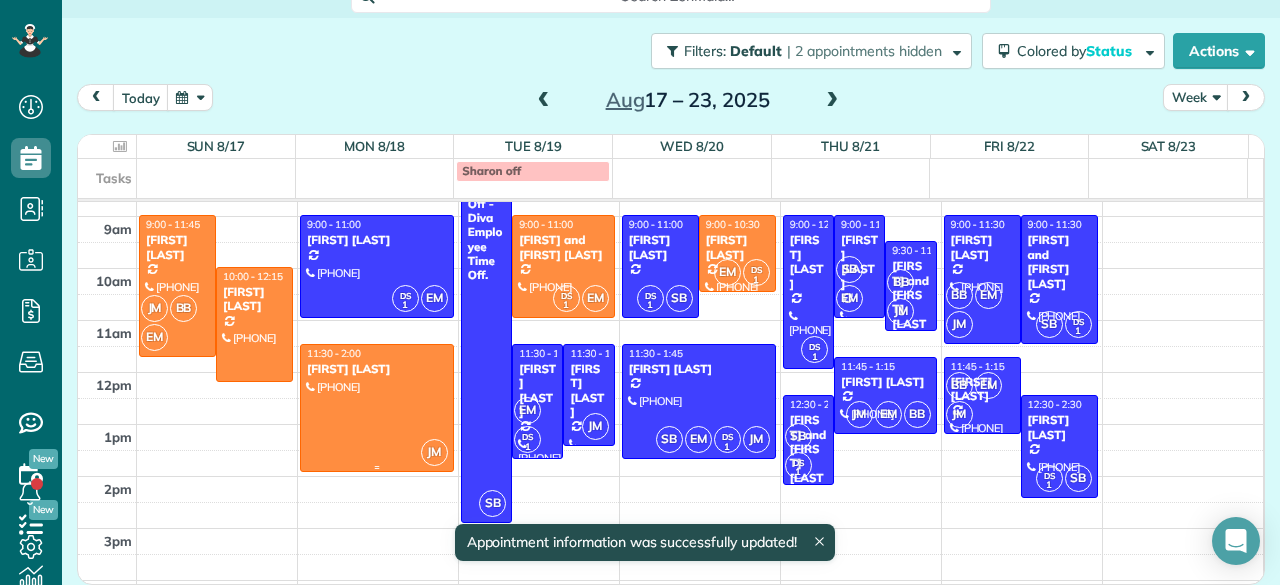 click at bounding box center (377, 408) 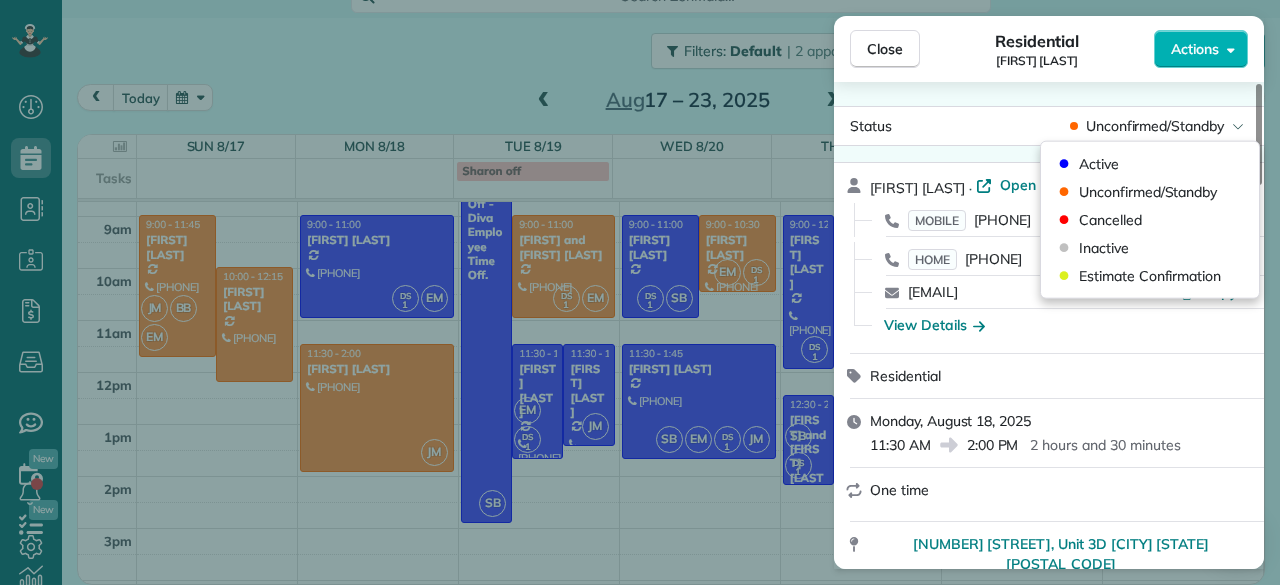 click on "Unconfirmed/Standby" at bounding box center (1155, 126) 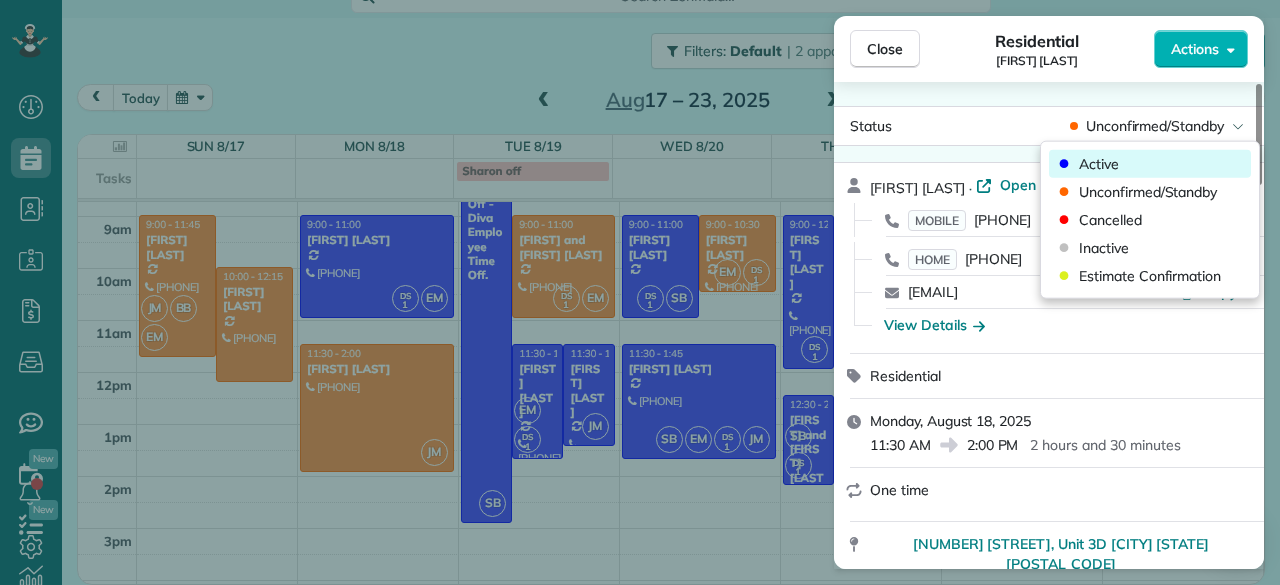 click on "Active" at bounding box center (1099, 164) 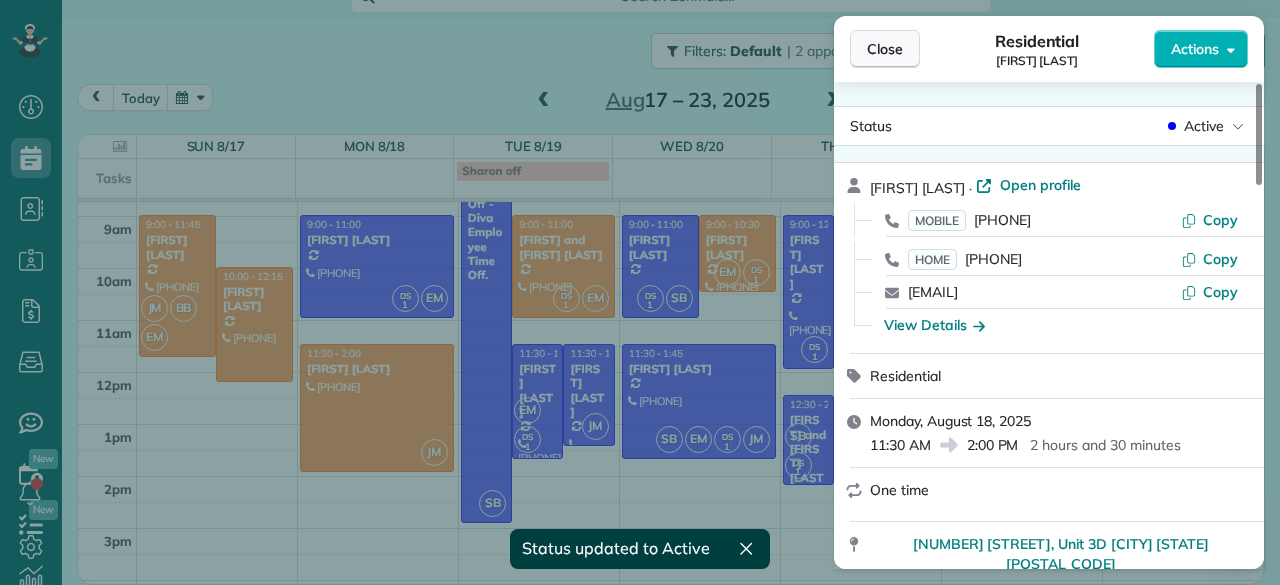 click on "Close" at bounding box center (885, 49) 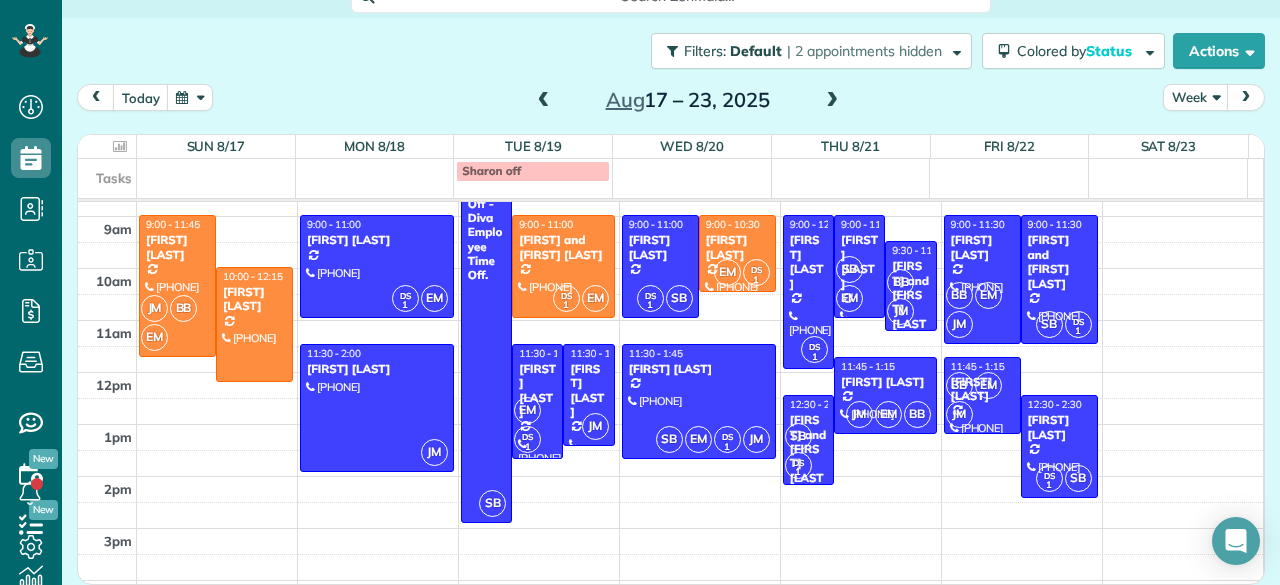 scroll, scrollTop: 24, scrollLeft: 0, axis: vertical 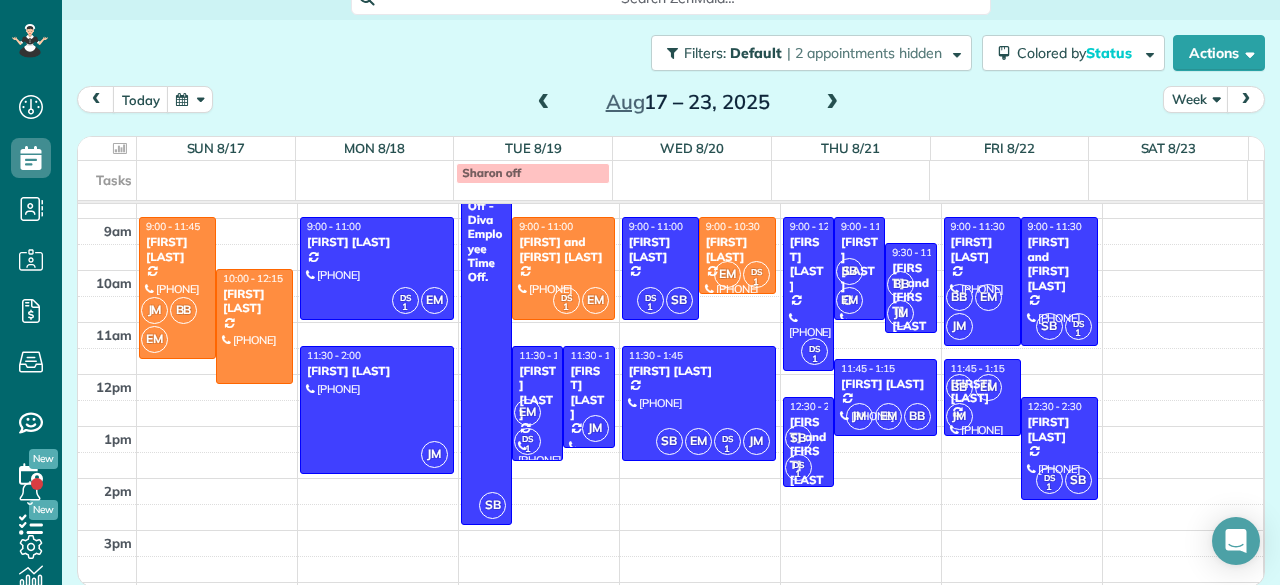 click at bounding box center [544, 103] 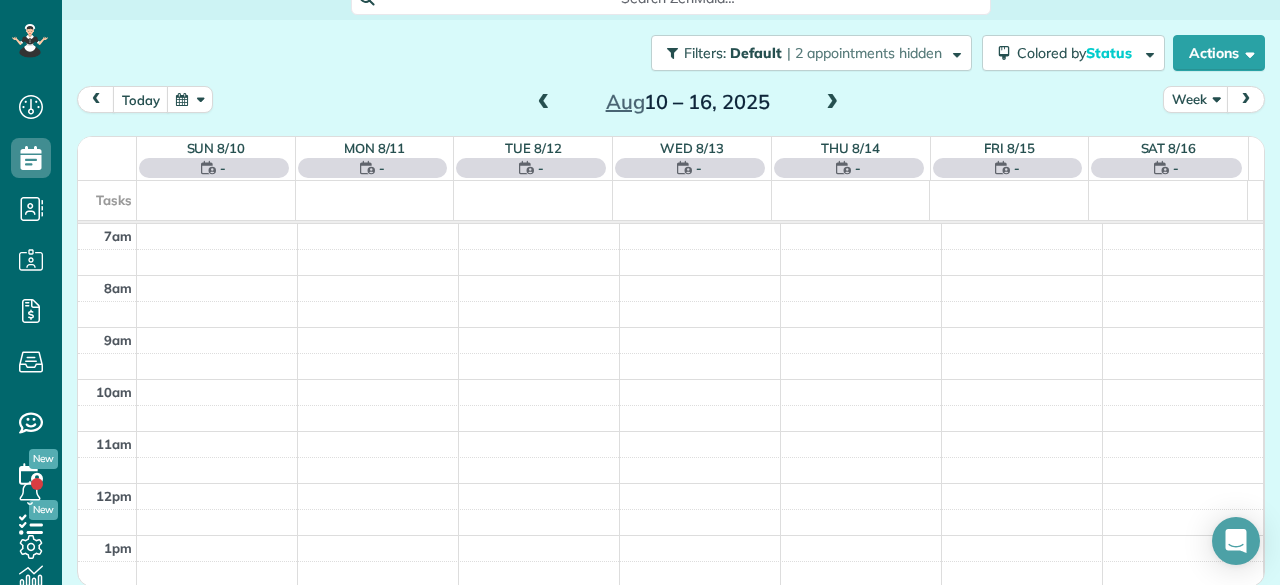 scroll, scrollTop: 0, scrollLeft: 0, axis: both 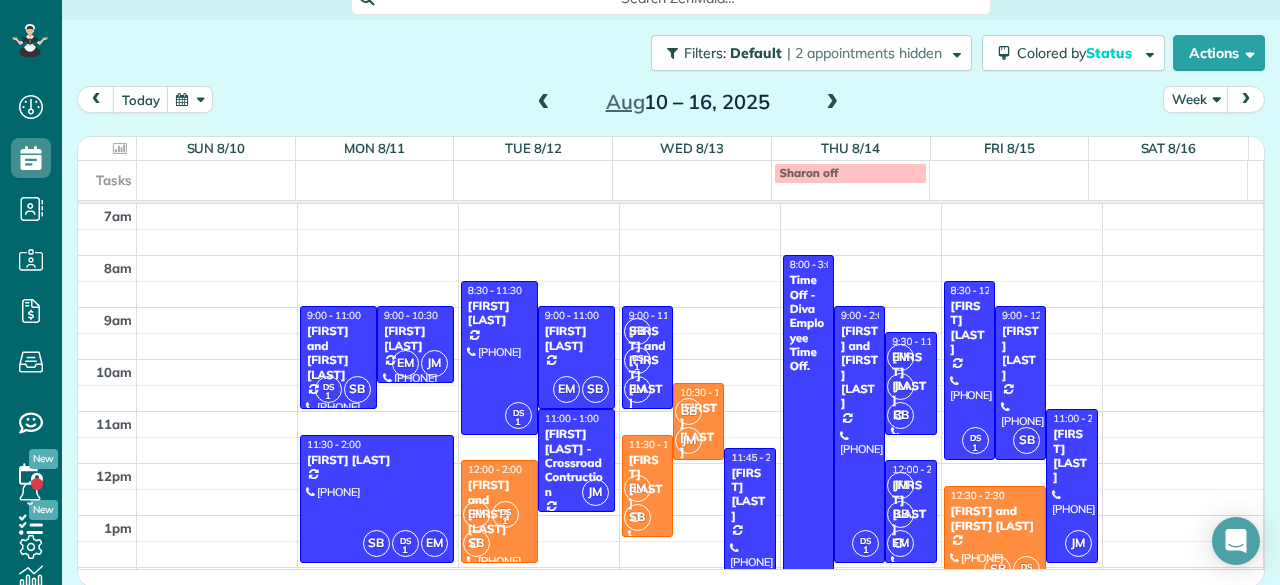 click at bounding box center [832, 103] 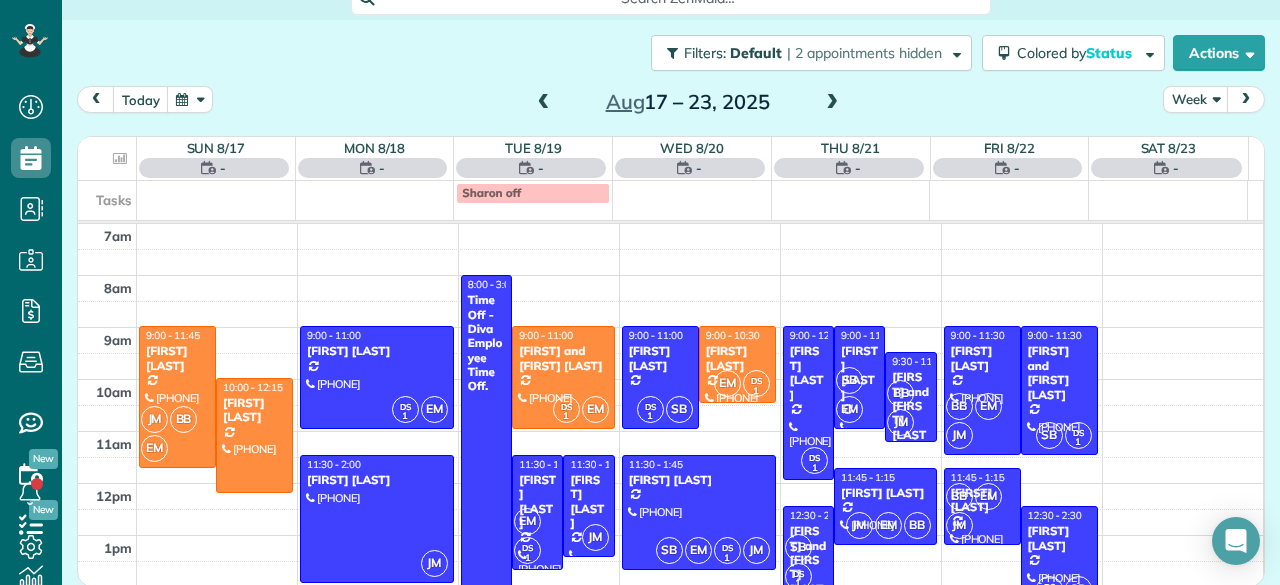 scroll, scrollTop: 0, scrollLeft: 0, axis: both 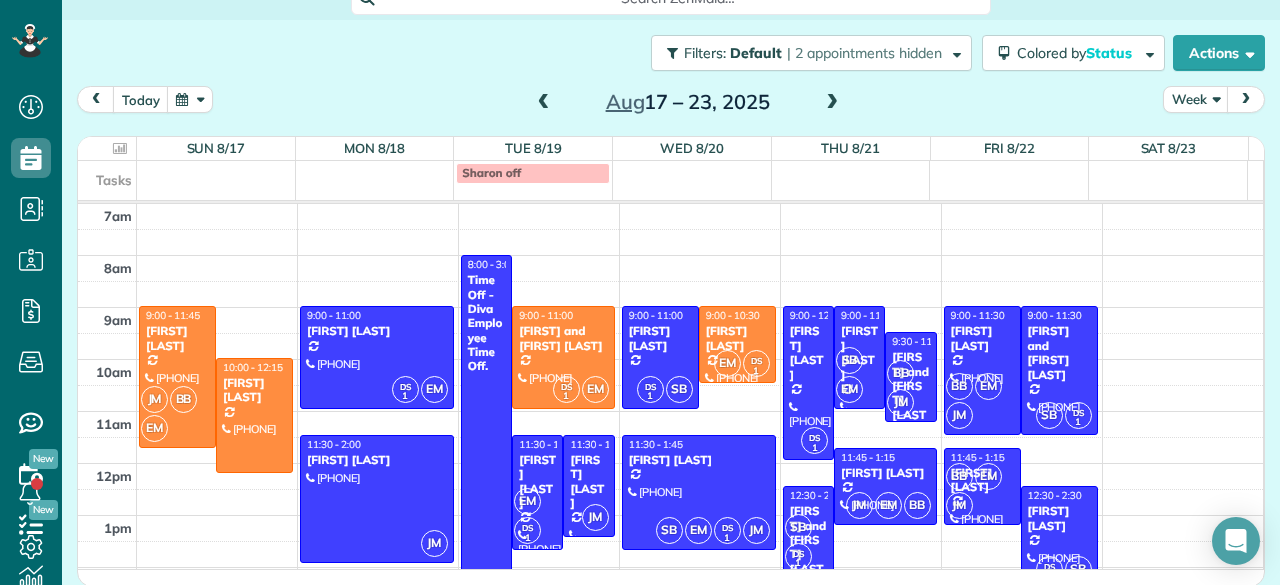 click at bounding box center [544, 103] 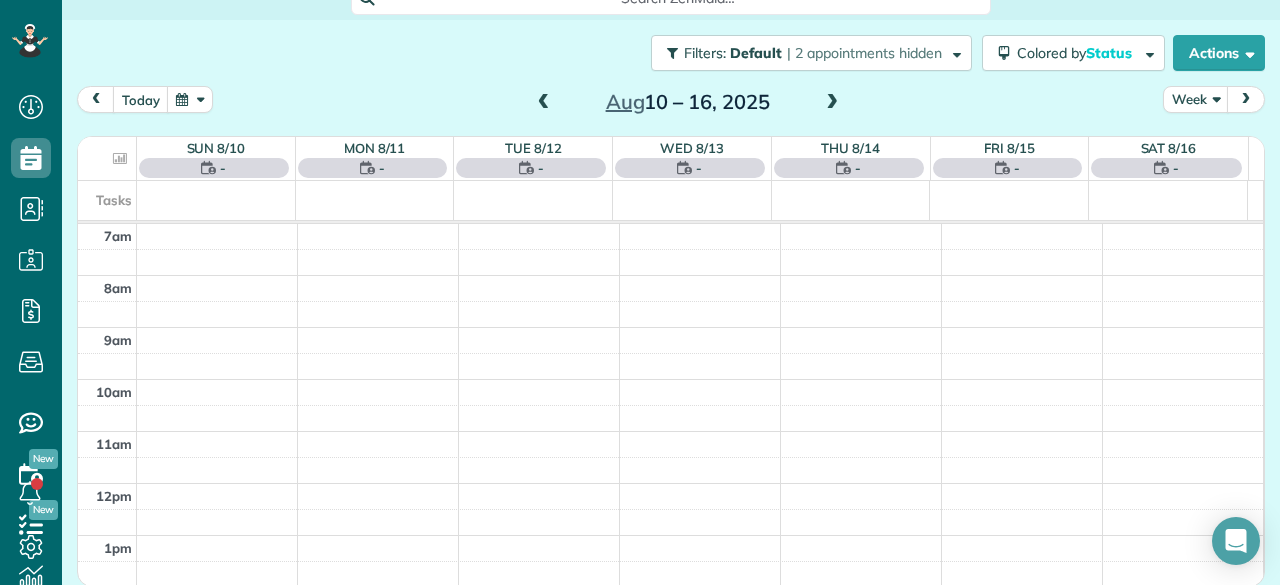 scroll, scrollTop: 0, scrollLeft: 0, axis: both 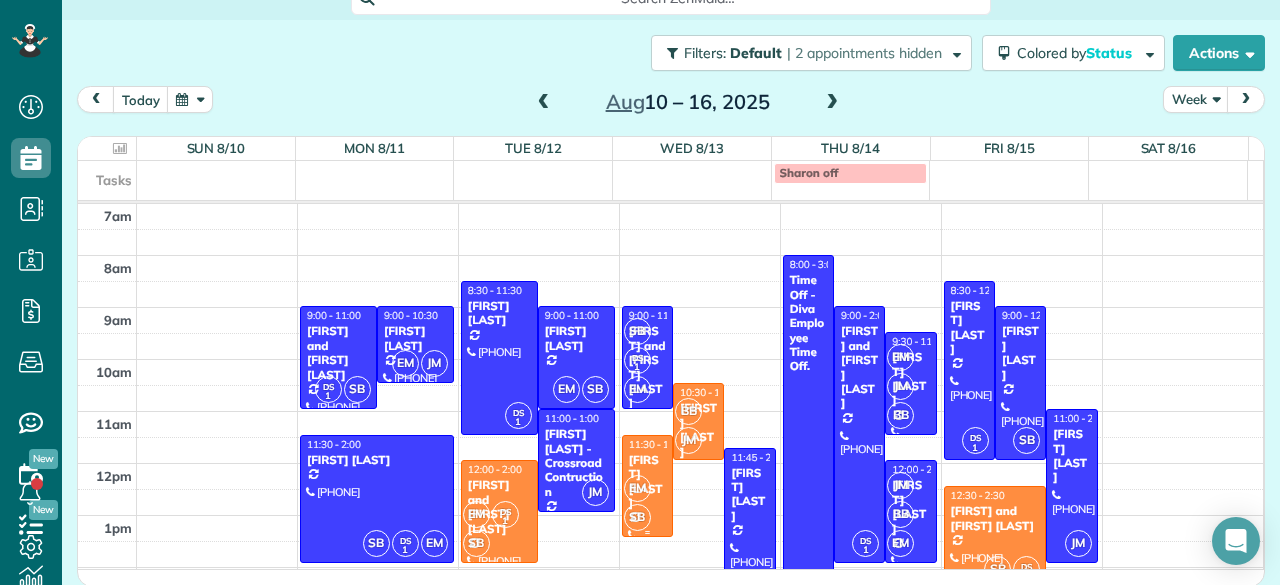 click on "EM" at bounding box center [637, 488] 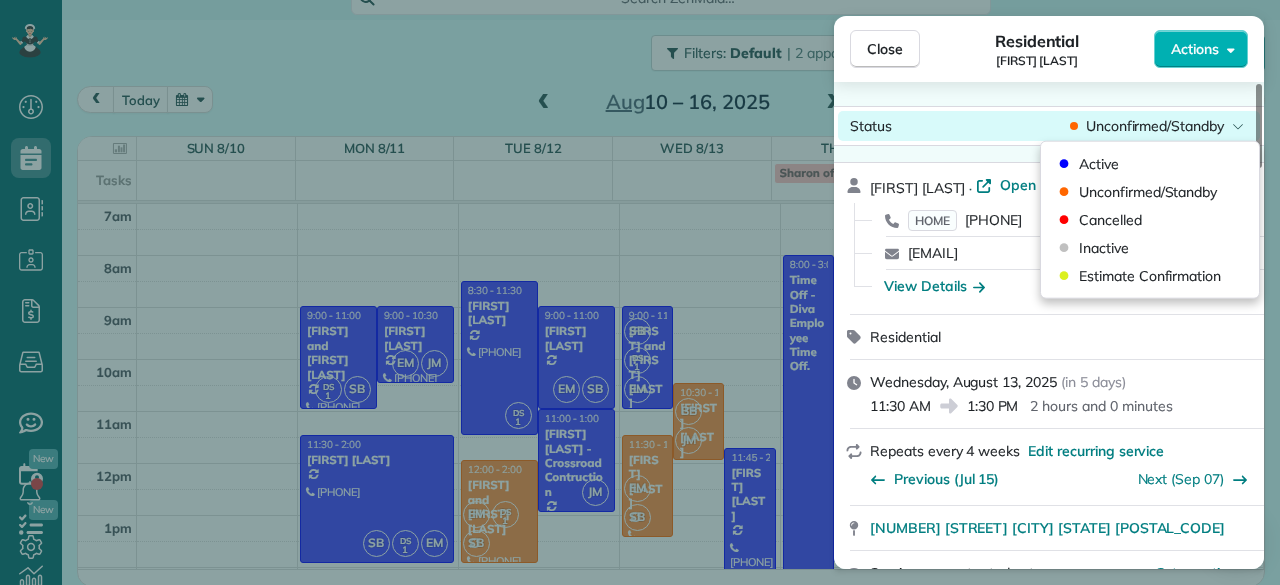 click on "Unconfirmed/Standby" at bounding box center [1155, 126] 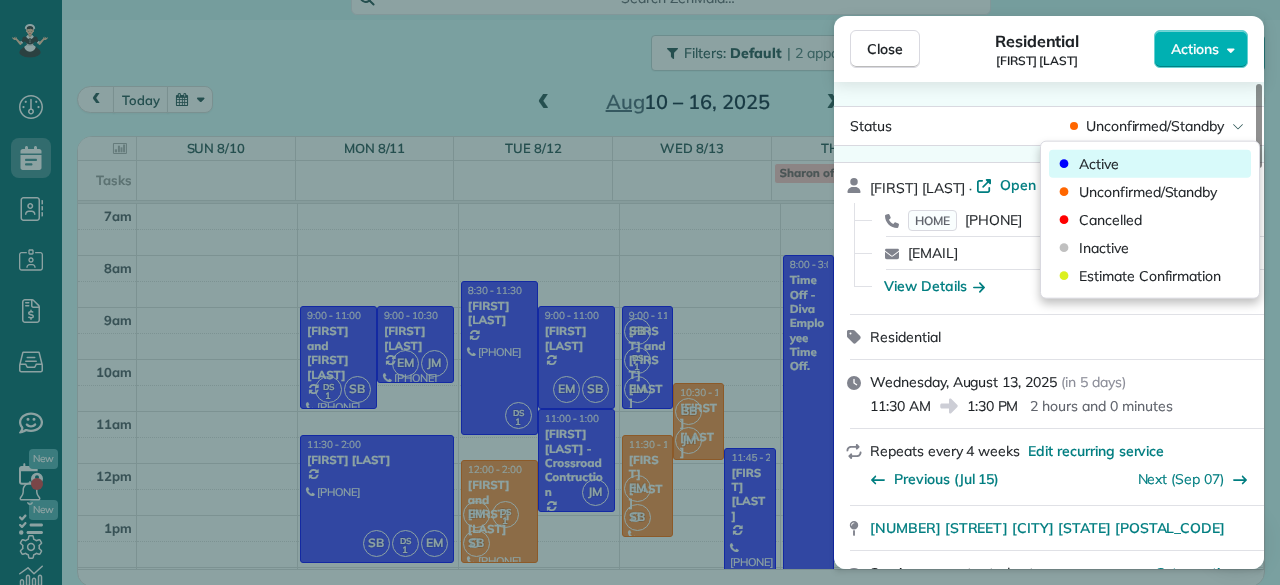 click on "Active" at bounding box center [1099, 164] 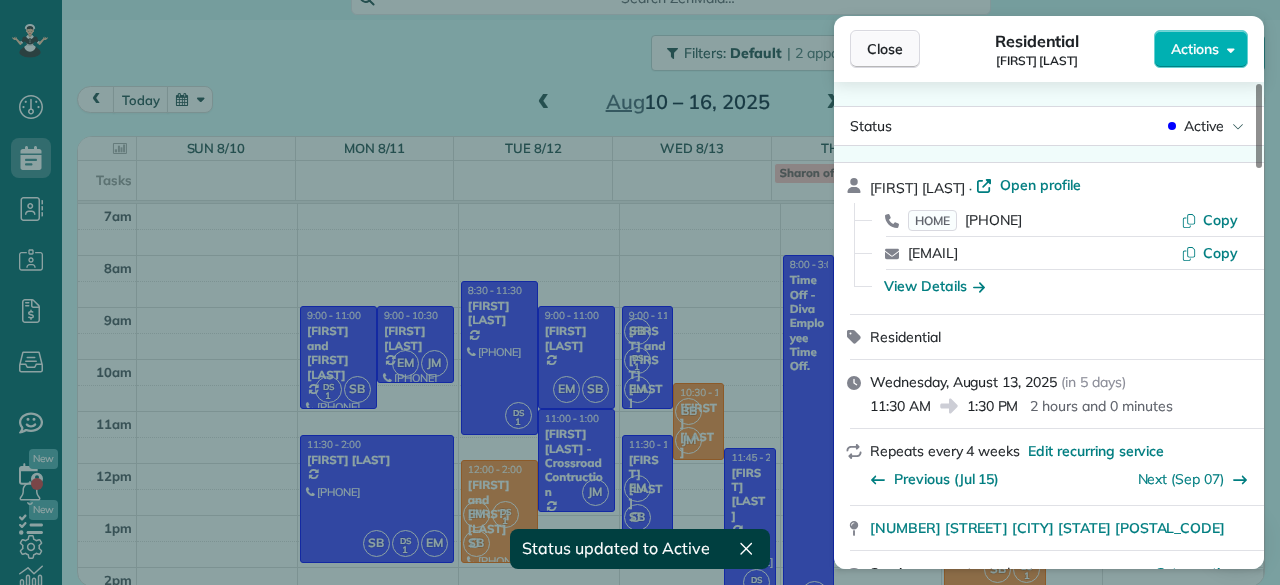 click on "Close" at bounding box center (885, 49) 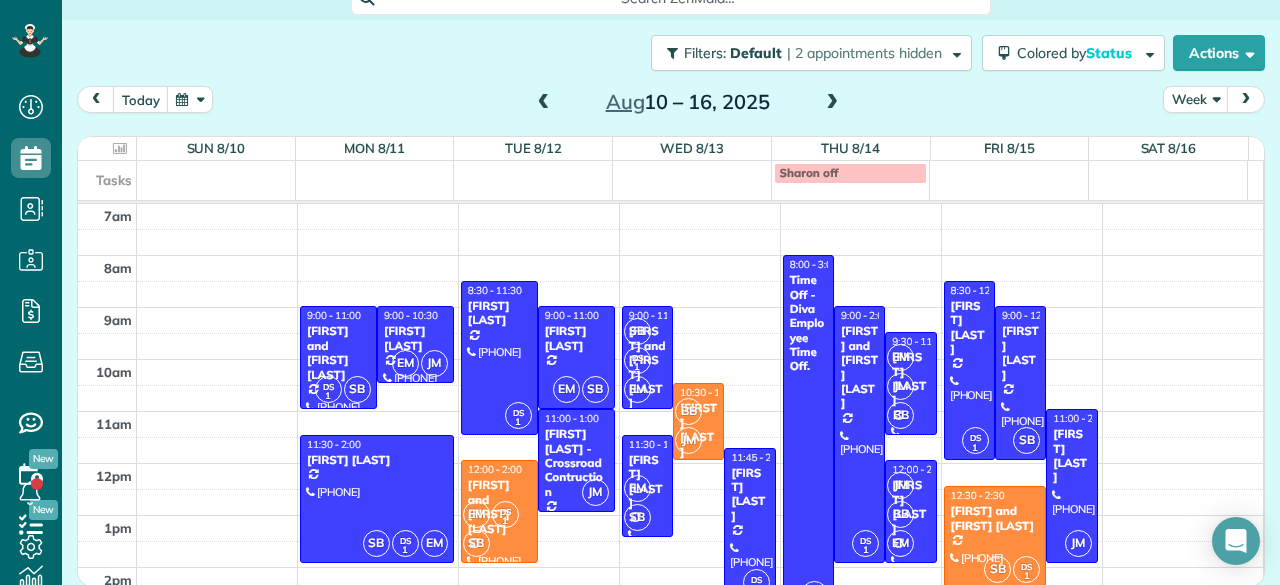click at bounding box center [544, 103] 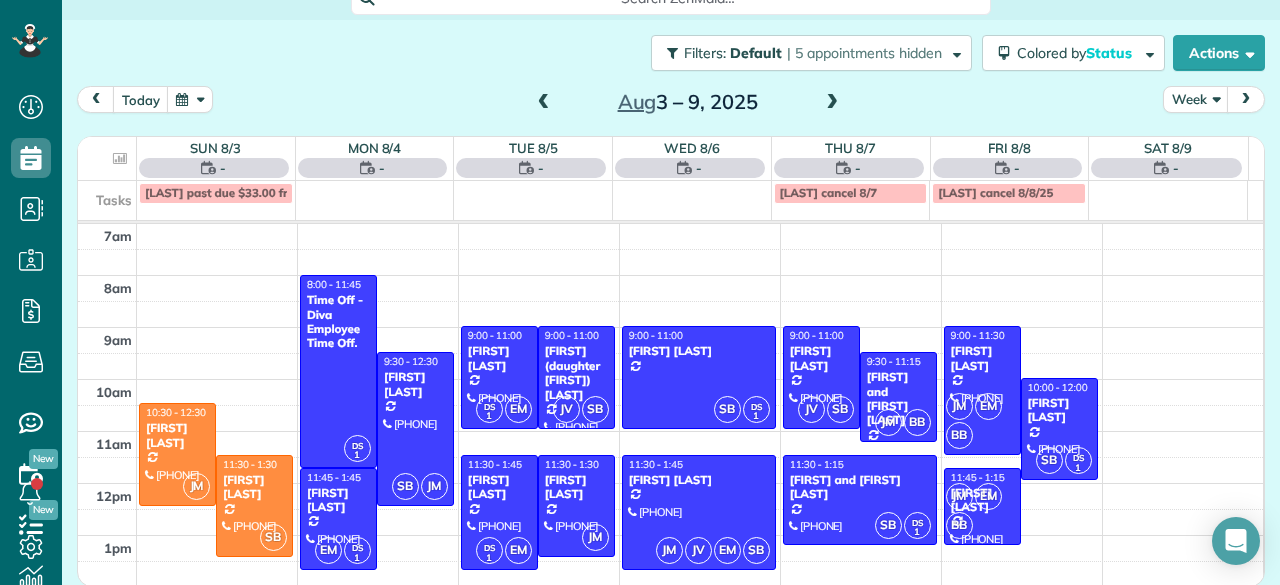 scroll, scrollTop: 0, scrollLeft: 0, axis: both 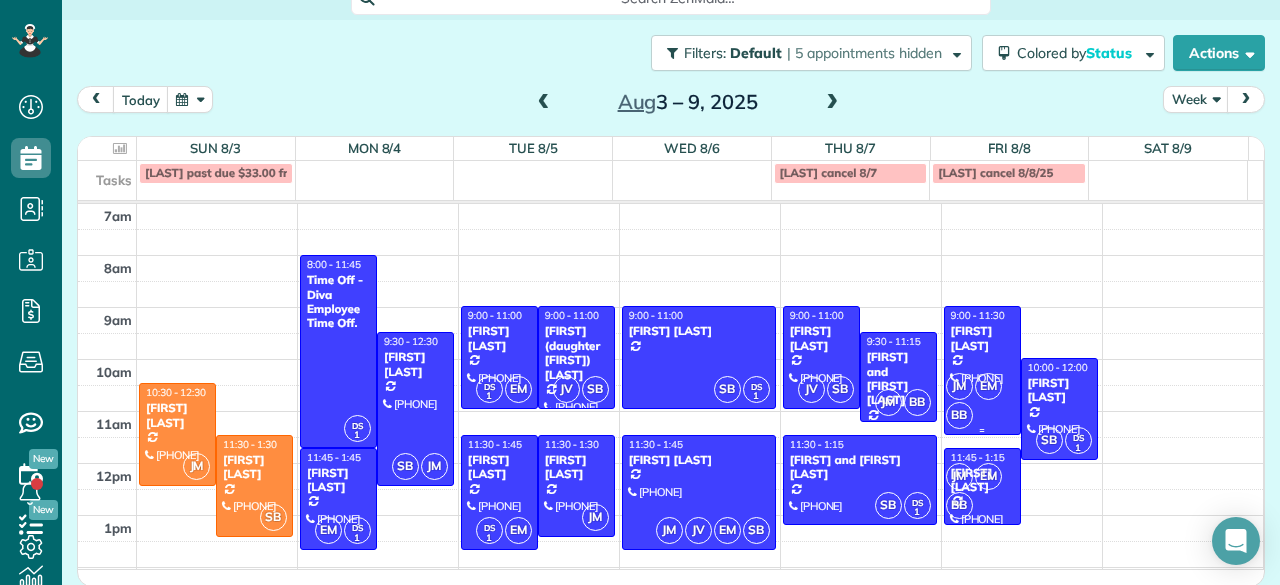 click on "EM" at bounding box center (988, 386) 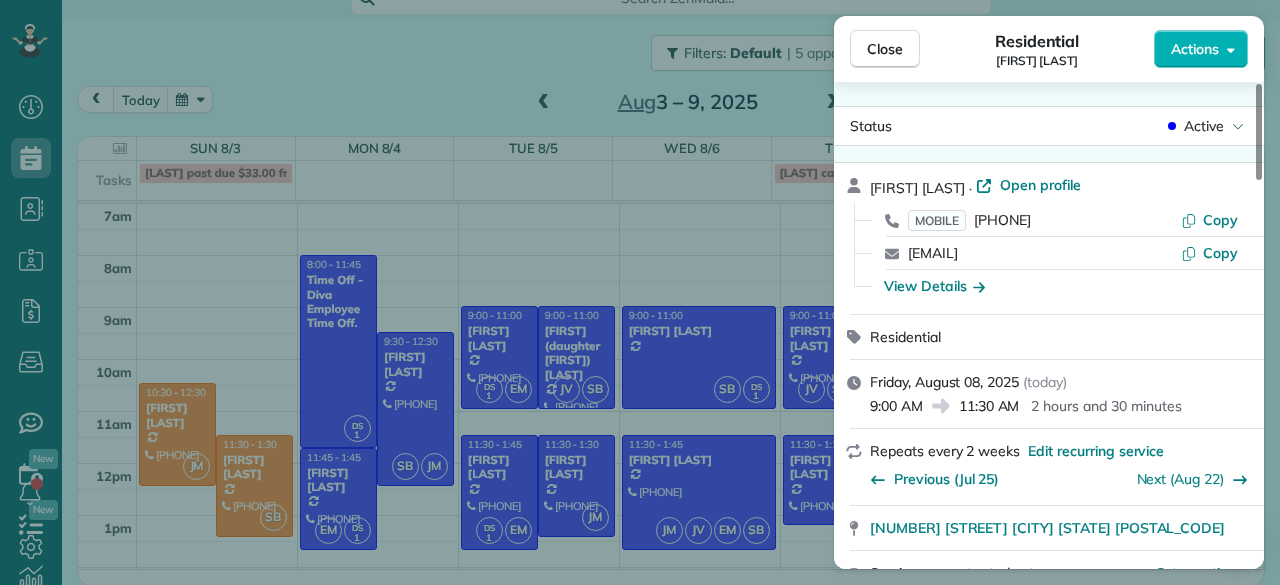 scroll, scrollTop: 230, scrollLeft: 0, axis: vertical 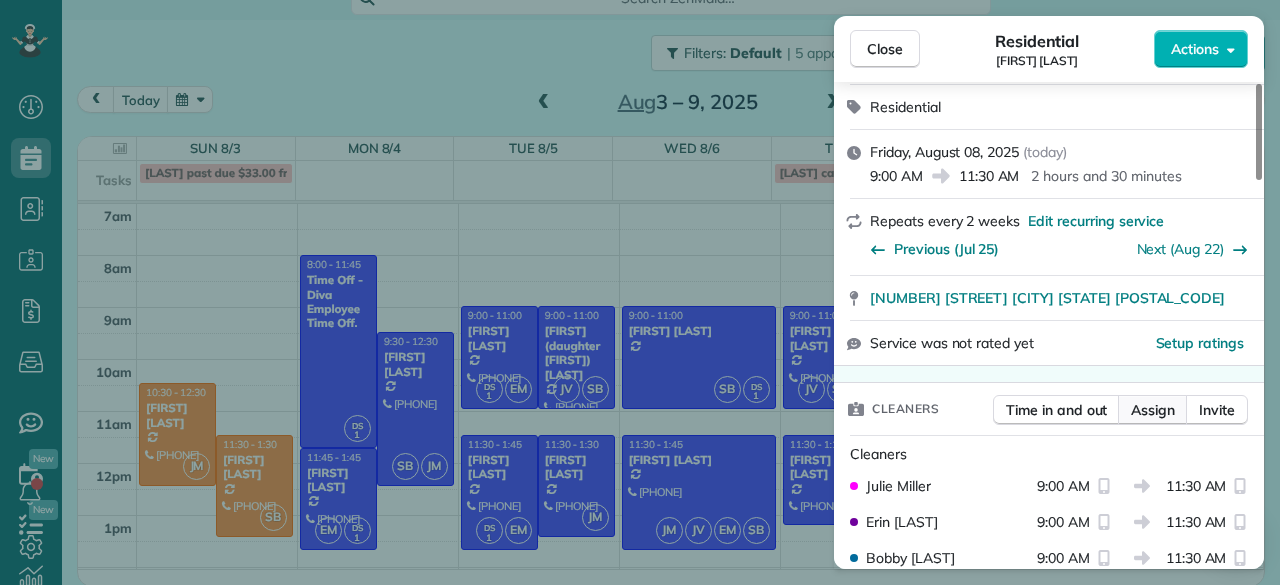 click on "Assign" at bounding box center [1153, 410] 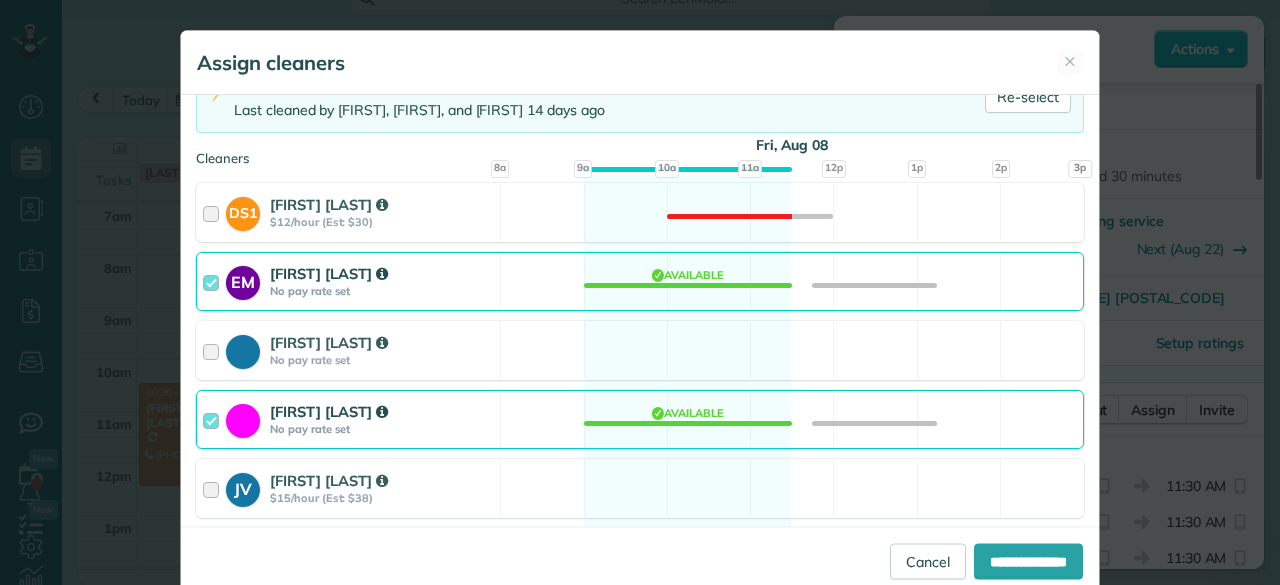 scroll, scrollTop: 165, scrollLeft: 0, axis: vertical 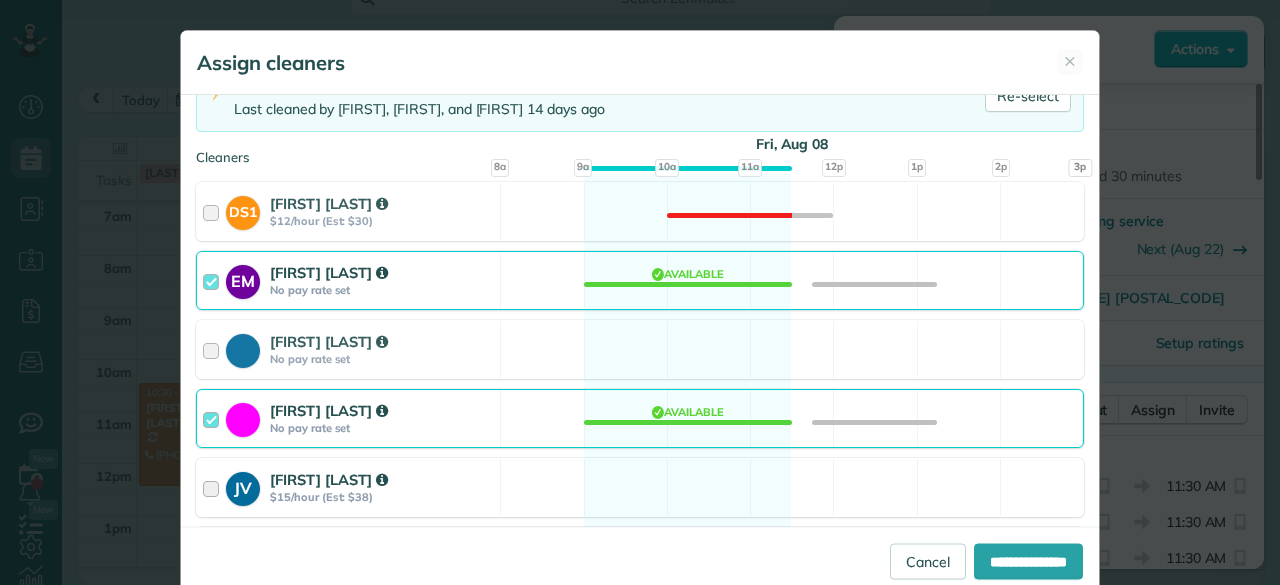 drag, startPoint x: 400, startPoint y: 418, endPoint x: 420, endPoint y: 479, distance: 64.195015 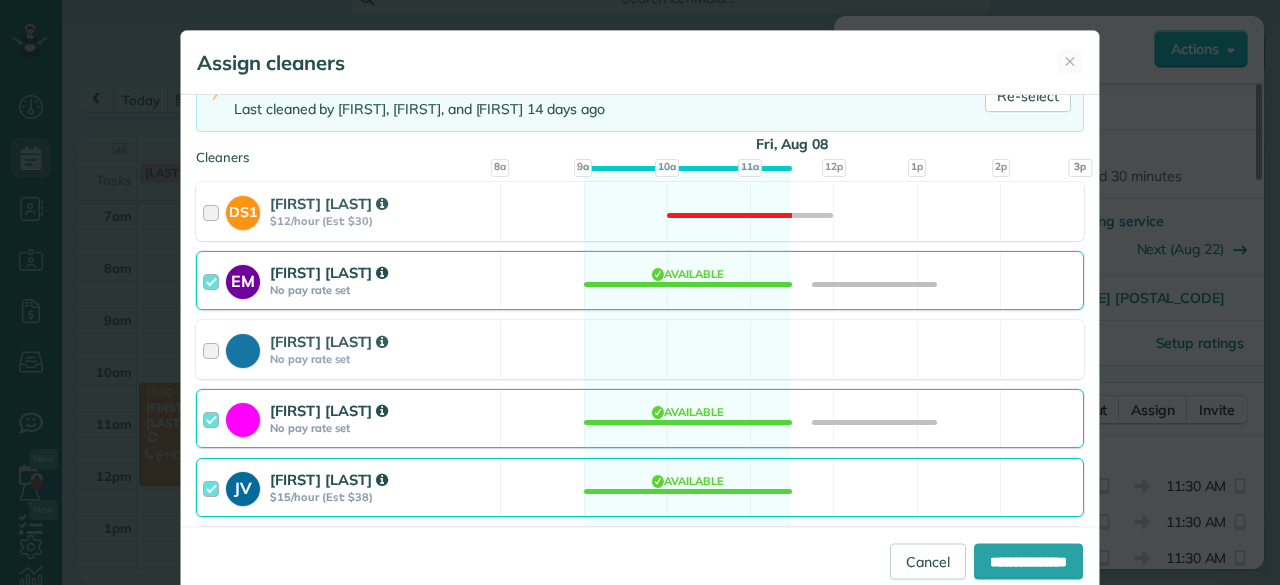 click on "[FIRST] [LAST]" at bounding box center [382, 410] 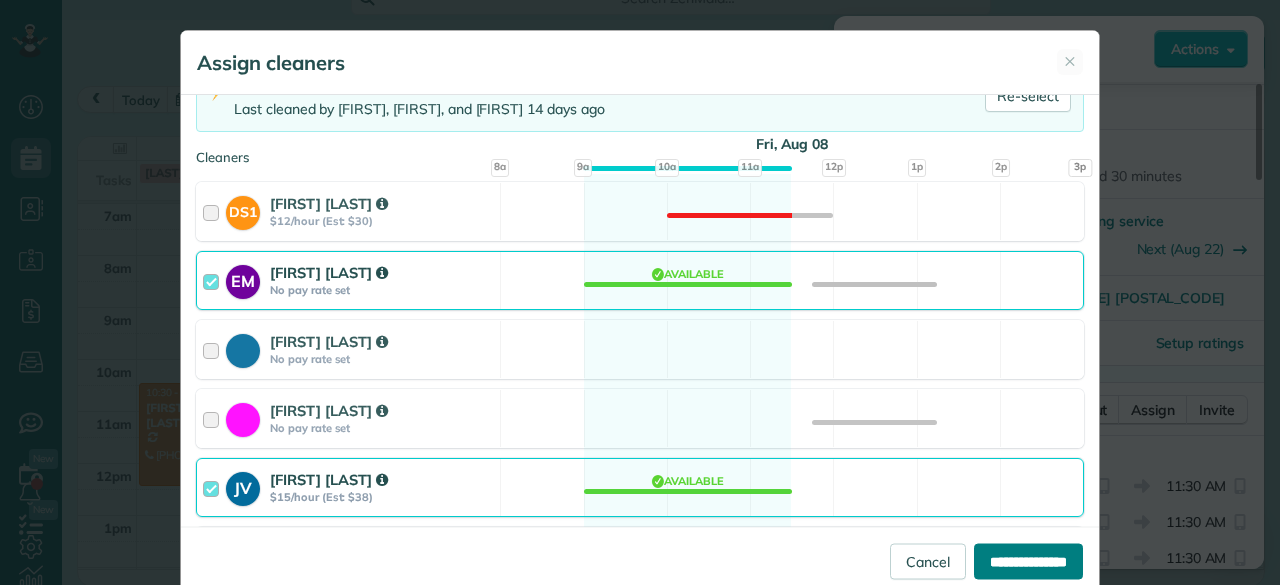click on "**********" at bounding box center [1028, 561] 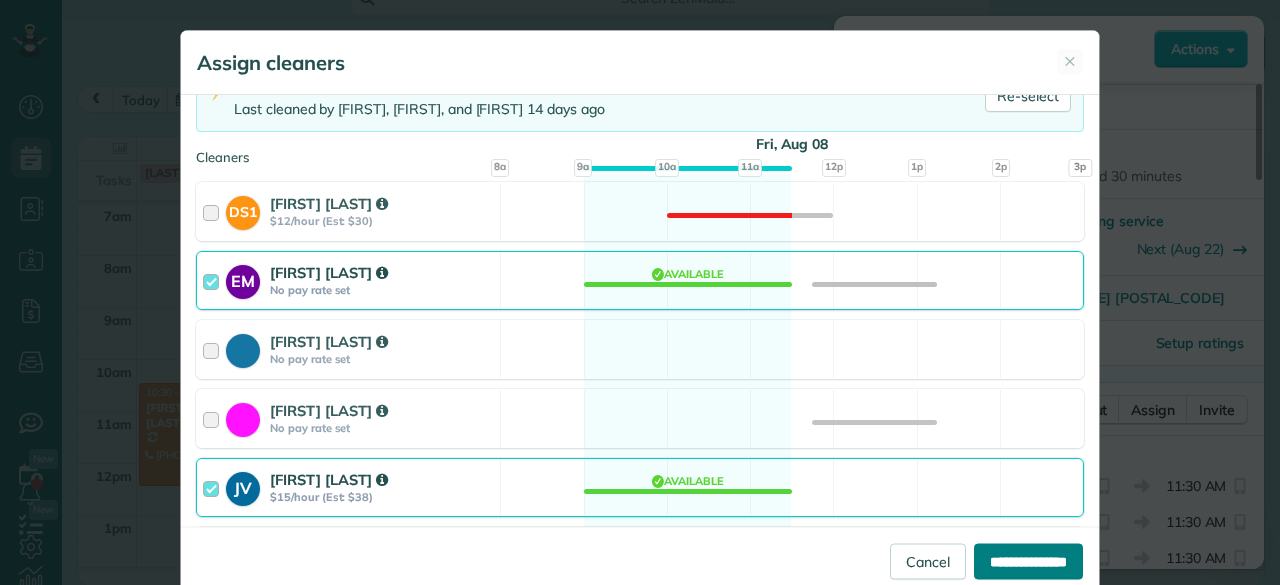 type on "**********" 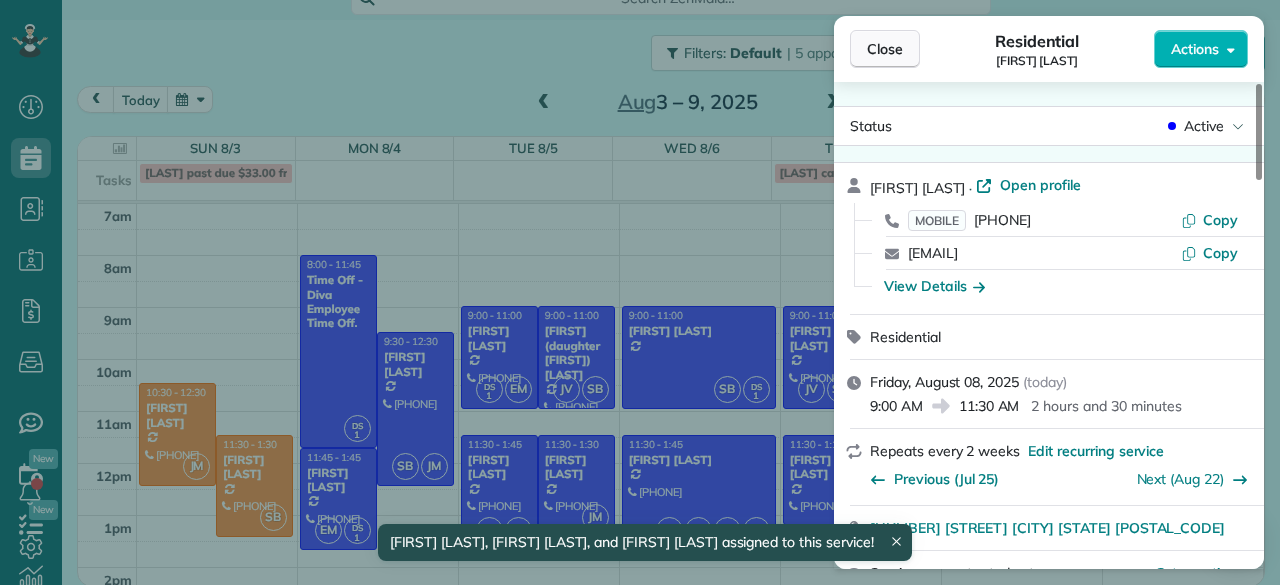 click on "Close" at bounding box center [885, 49] 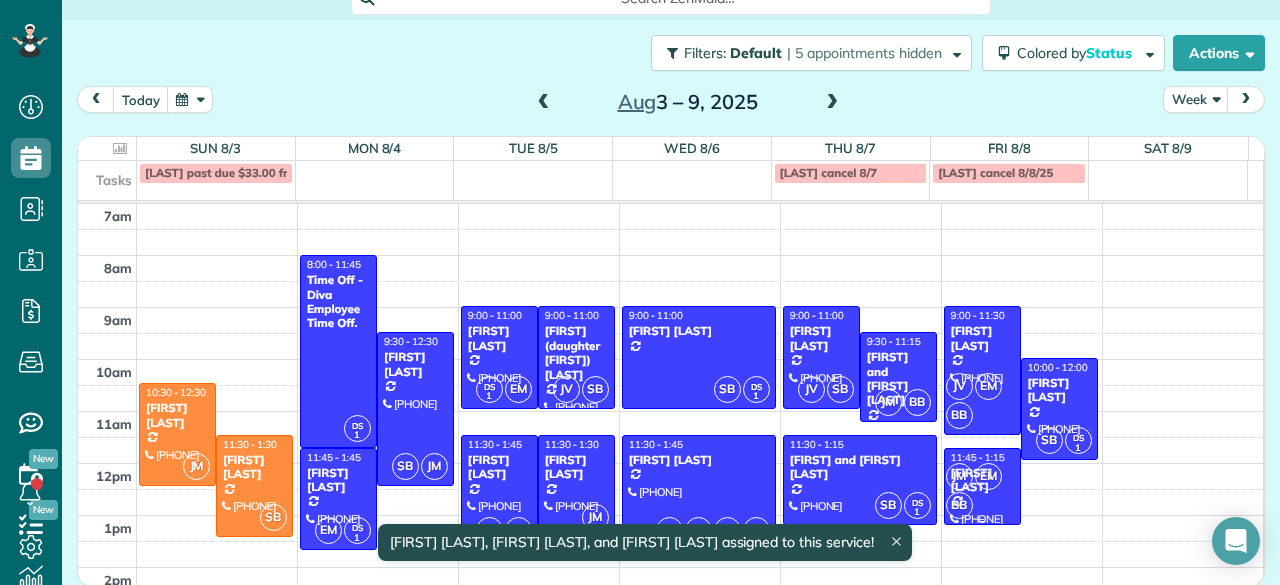 click on "BB" at bounding box center (959, 505) 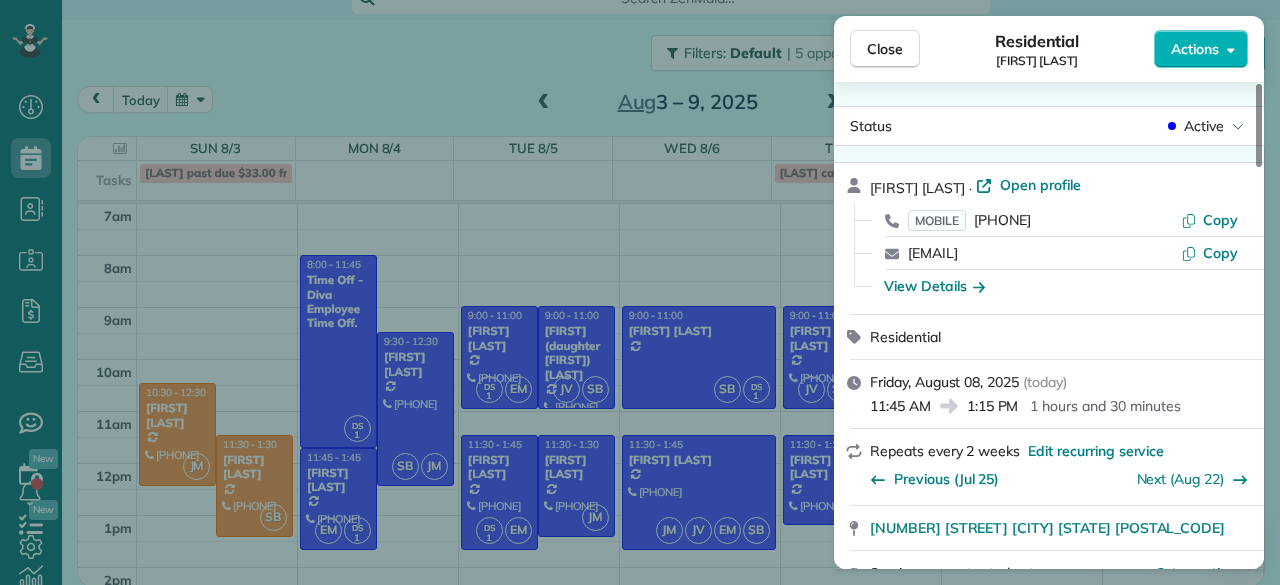 scroll, scrollTop: 227, scrollLeft: 0, axis: vertical 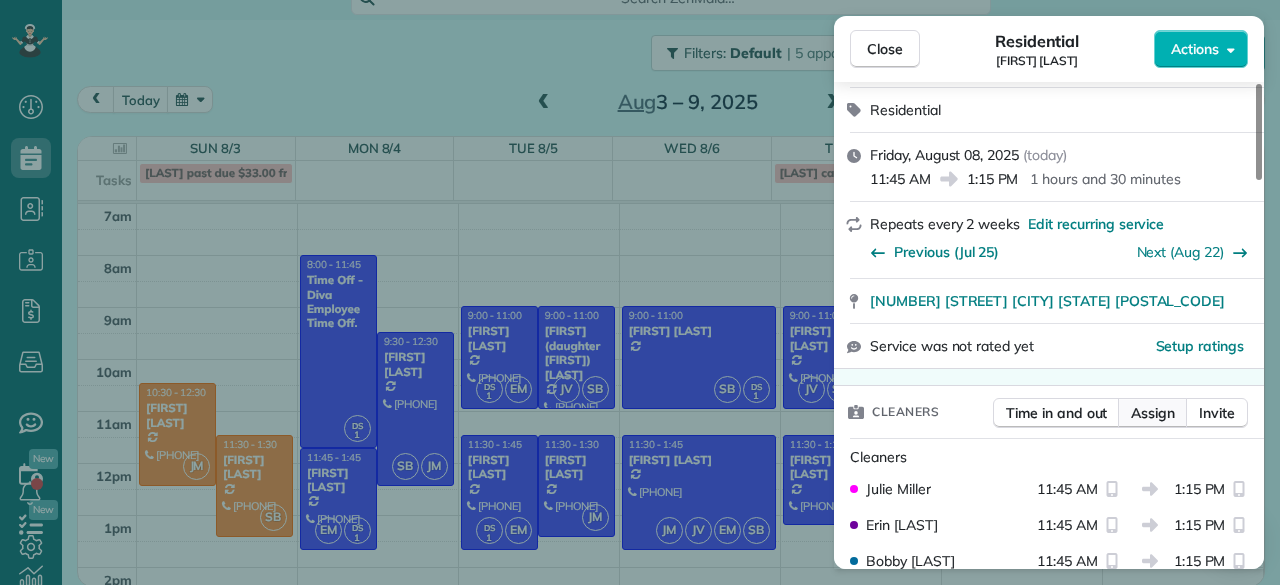 click on "Assign" at bounding box center [1153, 413] 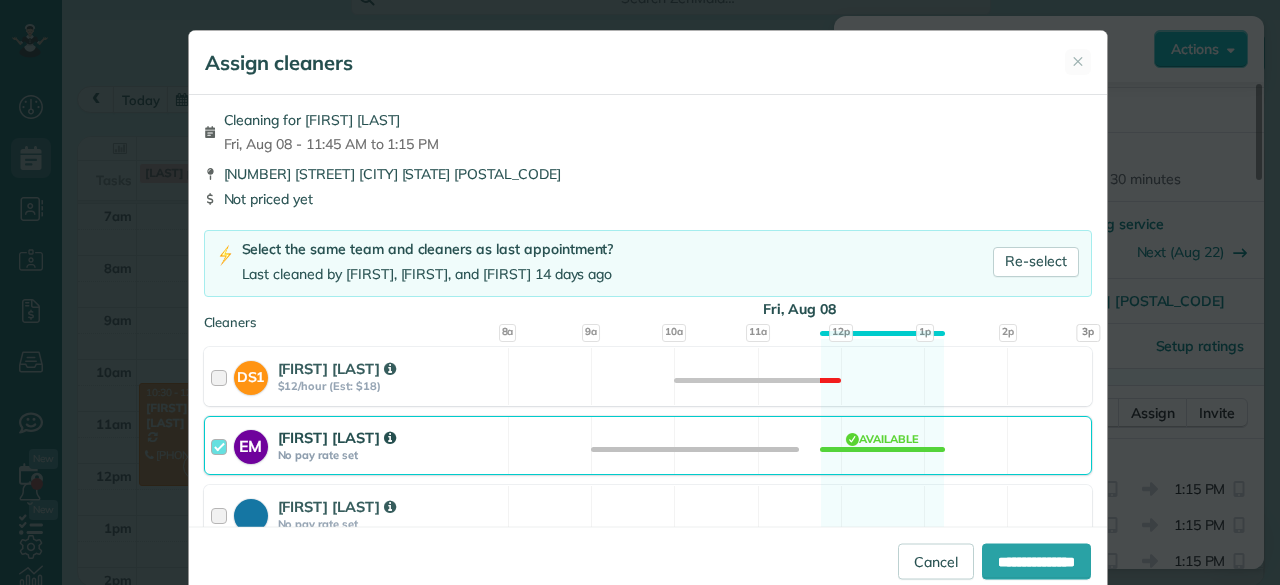scroll, scrollTop: 160, scrollLeft: 0, axis: vertical 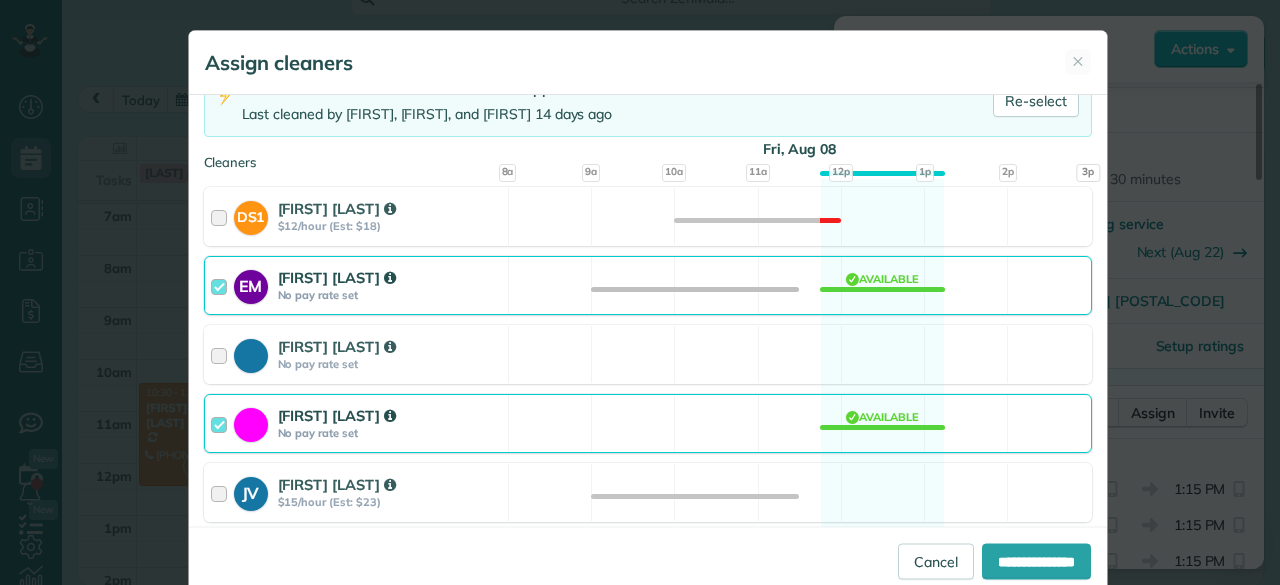 click on "[FIRST] [LAST]
No pay rate set" at bounding box center [356, 423] 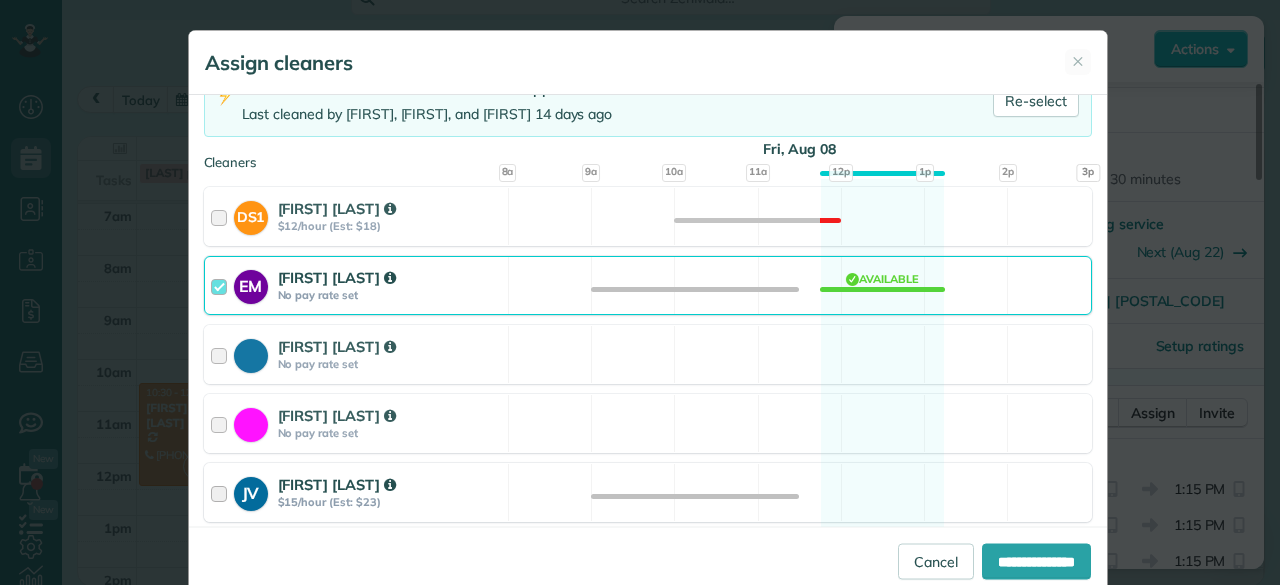 click on "[FIRST] [LAST]
$15/hour (Est: $23)" at bounding box center [356, 492] 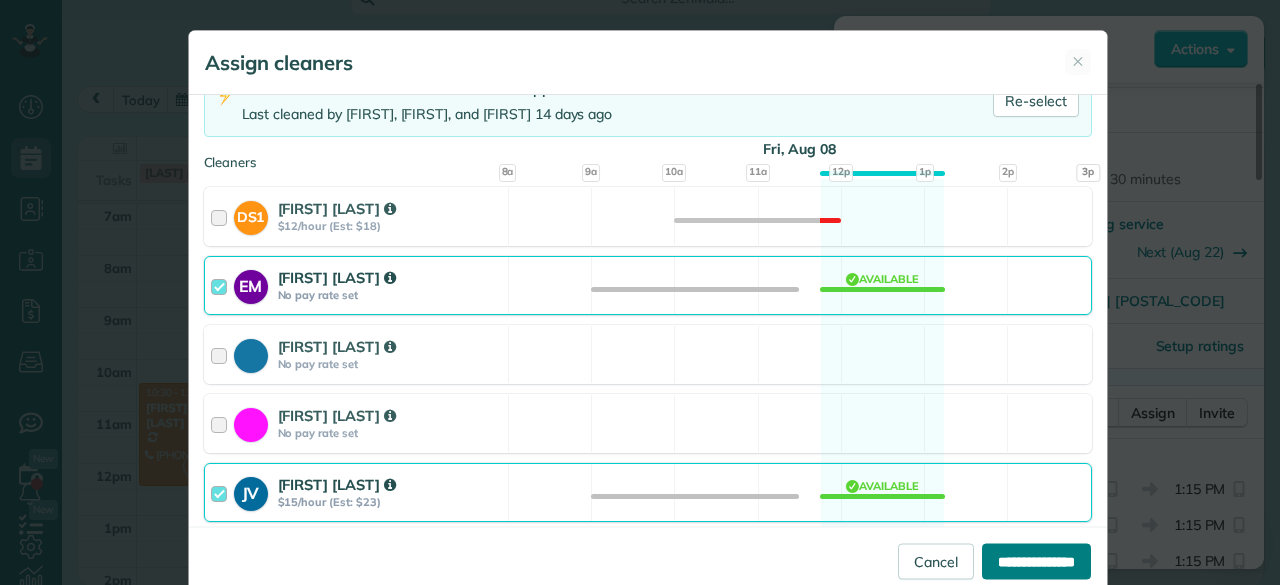 click on "**********" at bounding box center (1036, 561) 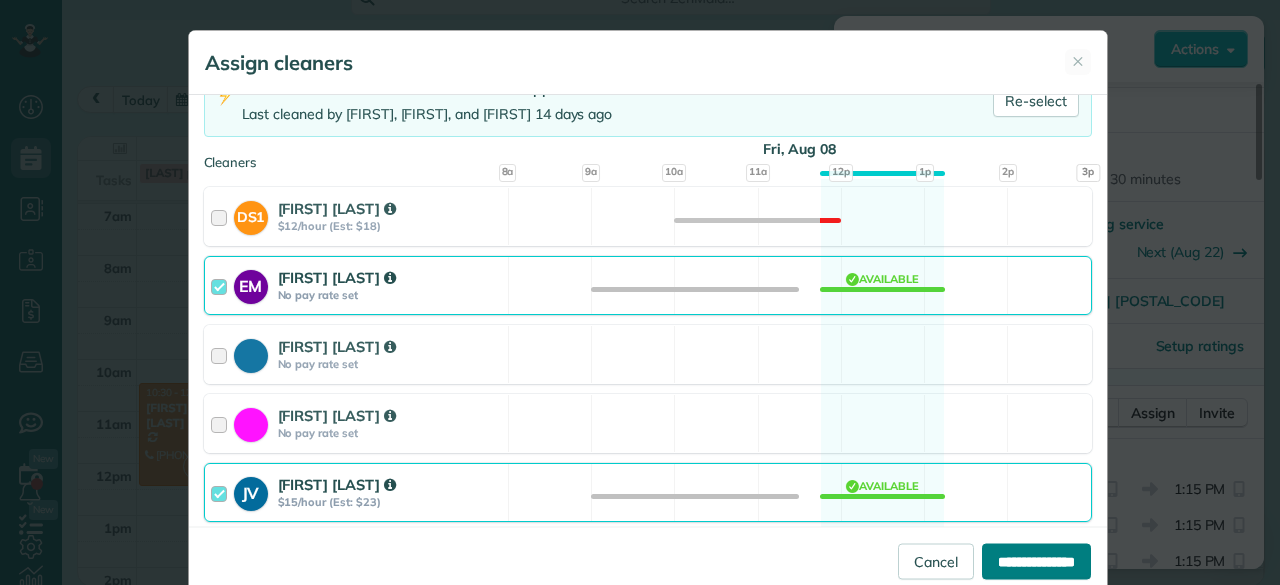 type on "**********" 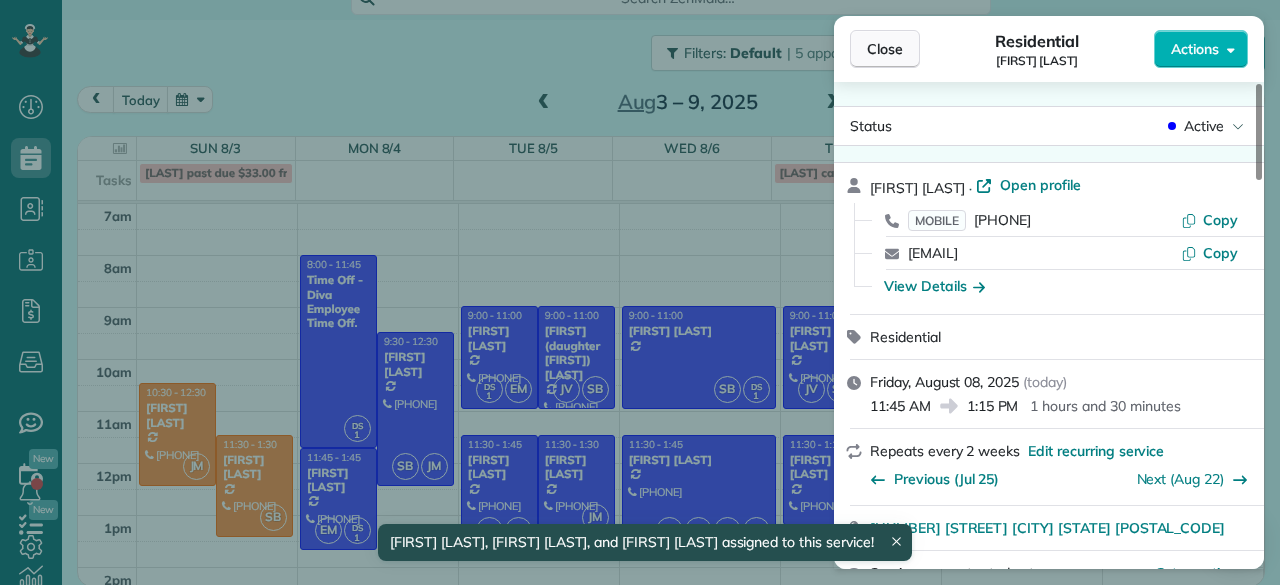 click on "Close" at bounding box center [885, 49] 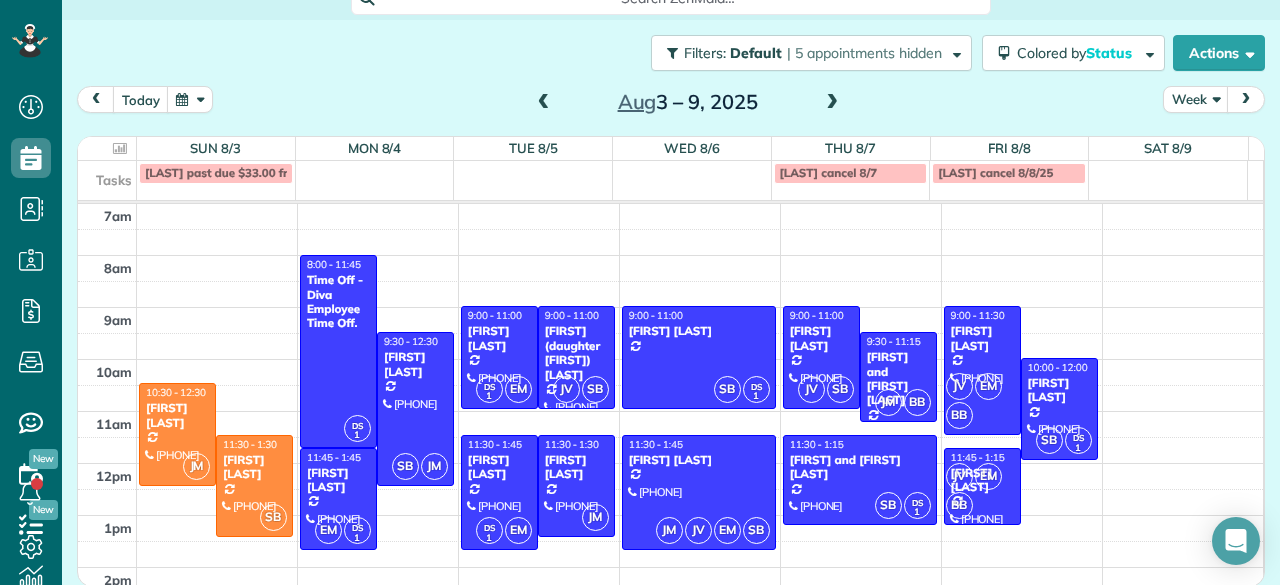 click at bounding box center (832, 103) 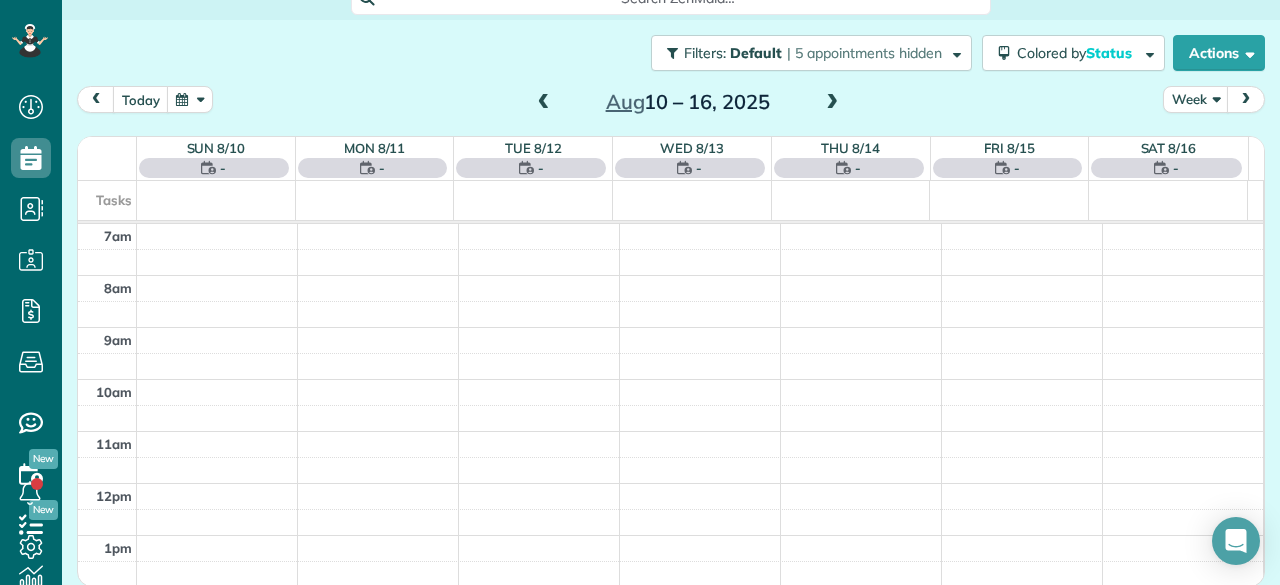 scroll, scrollTop: 0, scrollLeft: 0, axis: both 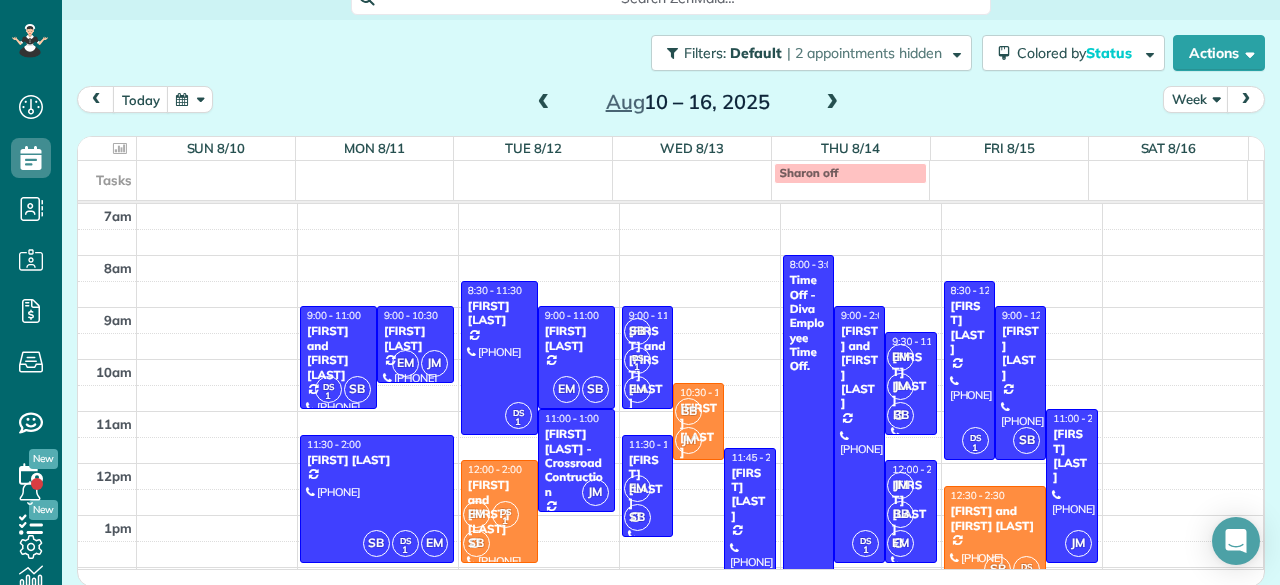 click at bounding box center (832, 103) 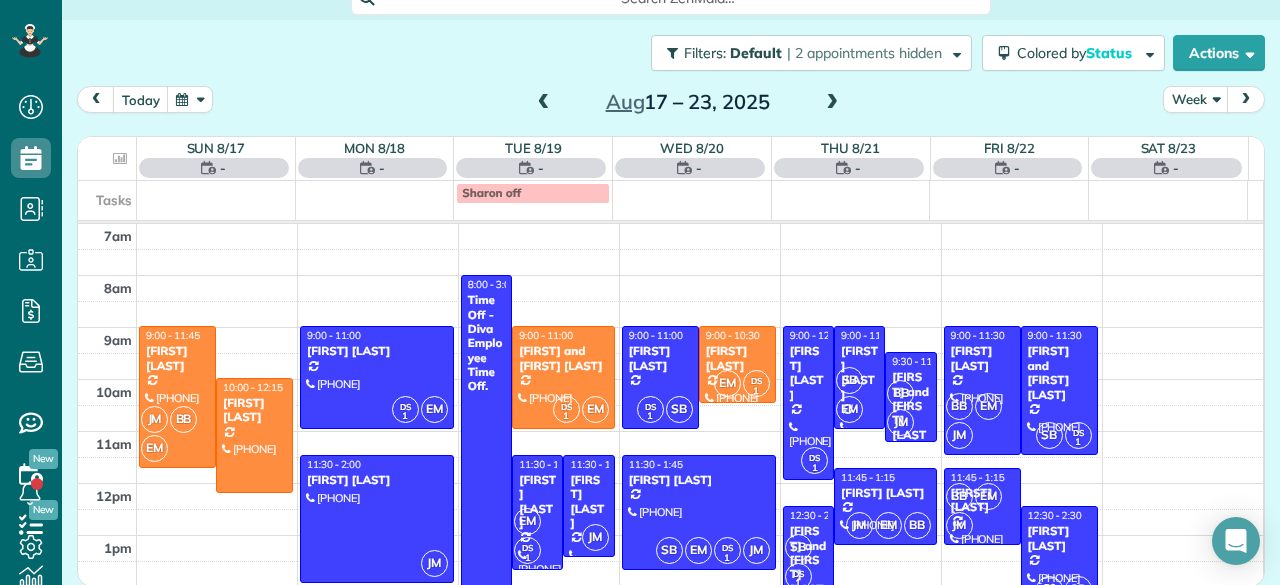 scroll, scrollTop: 0, scrollLeft: 0, axis: both 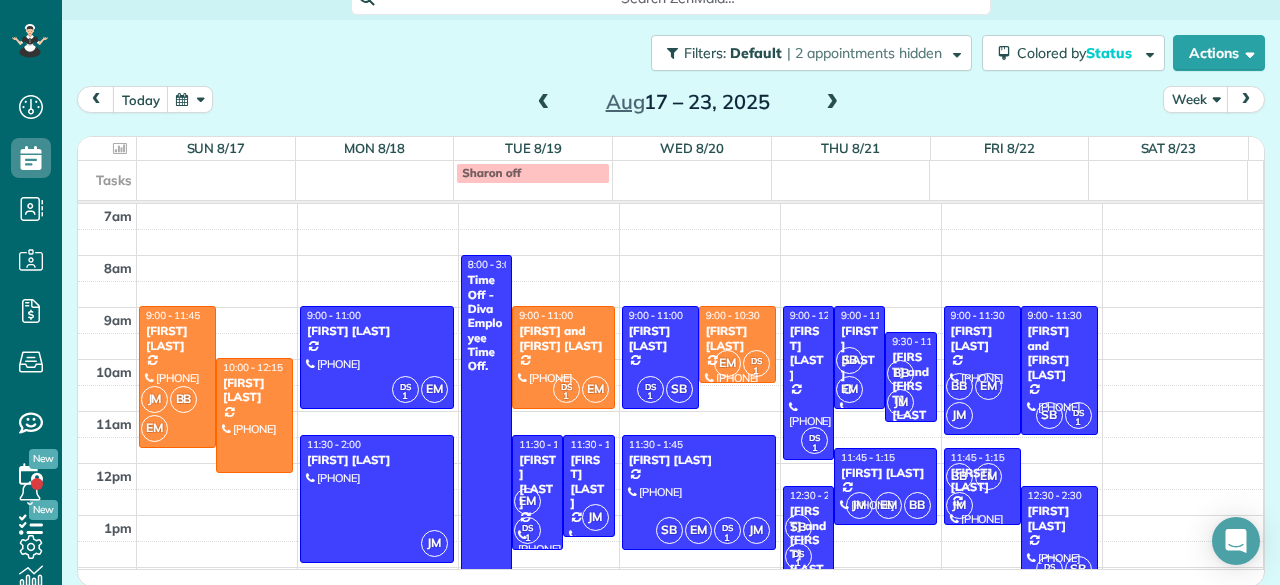 click at bounding box center [832, 103] 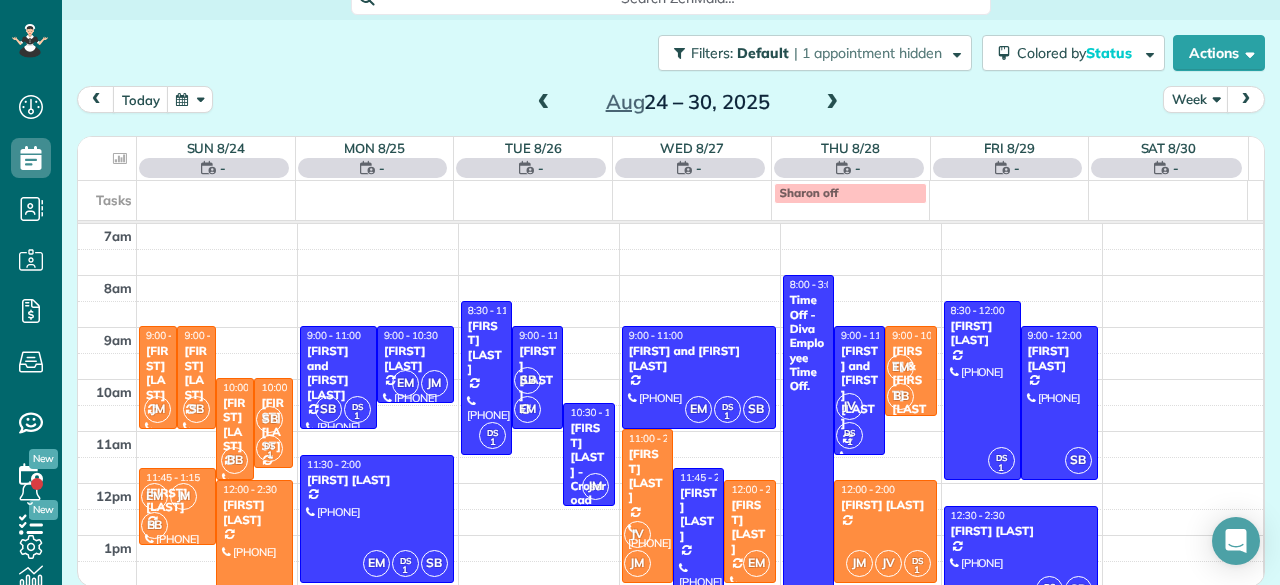 scroll, scrollTop: 0, scrollLeft: 0, axis: both 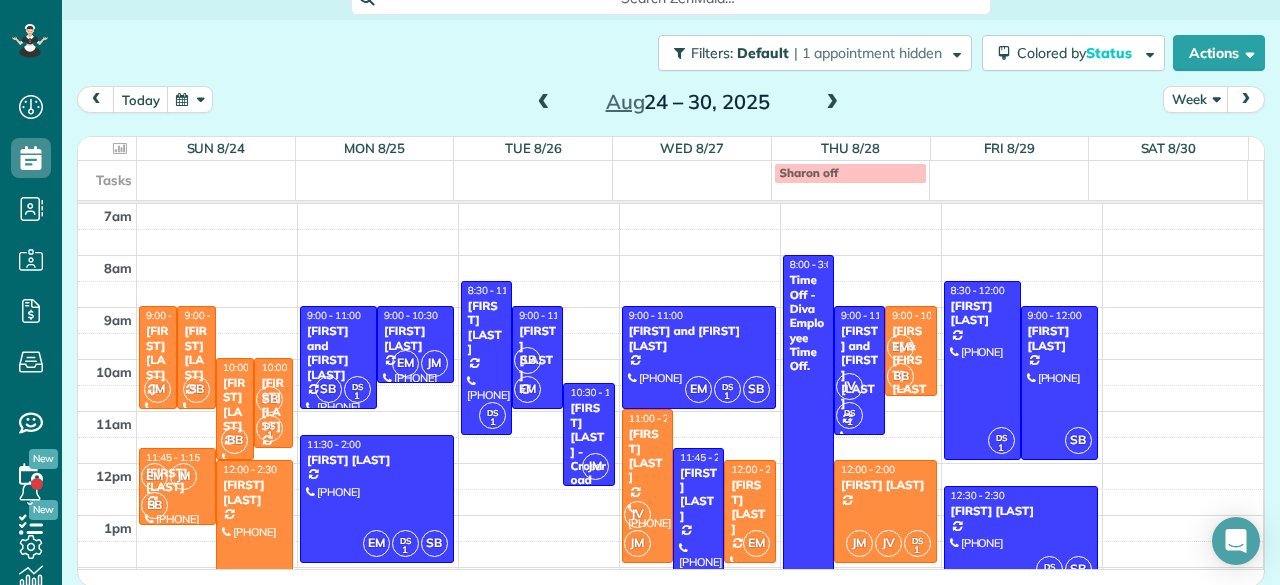 click at bounding box center (832, 103) 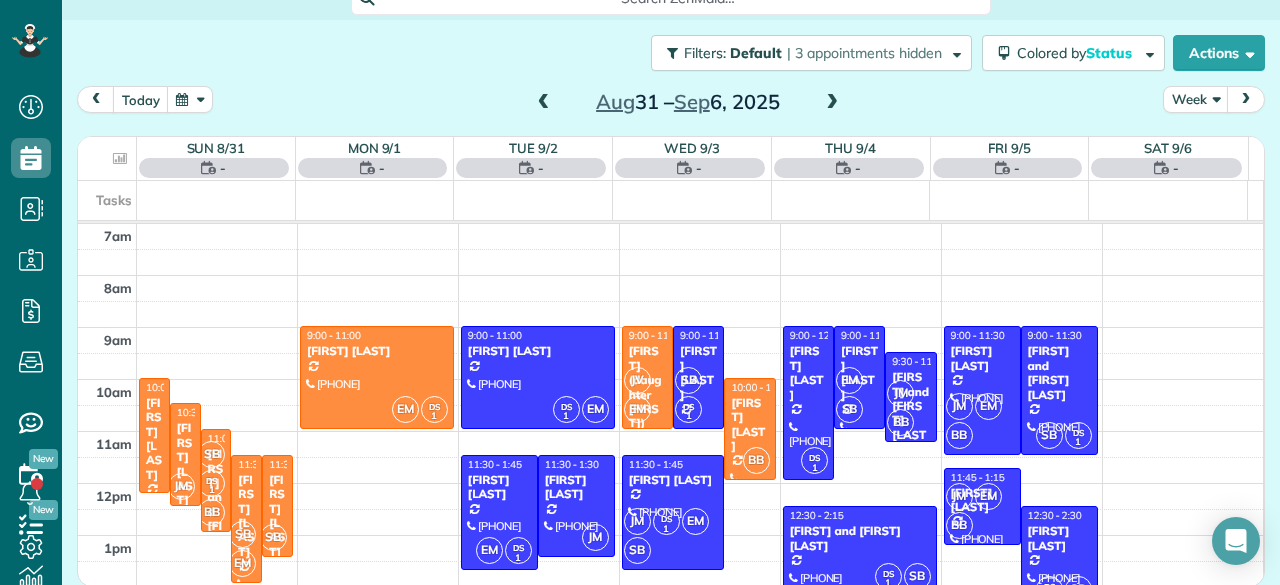 scroll, scrollTop: 0, scrollLeft: 0, axis: both 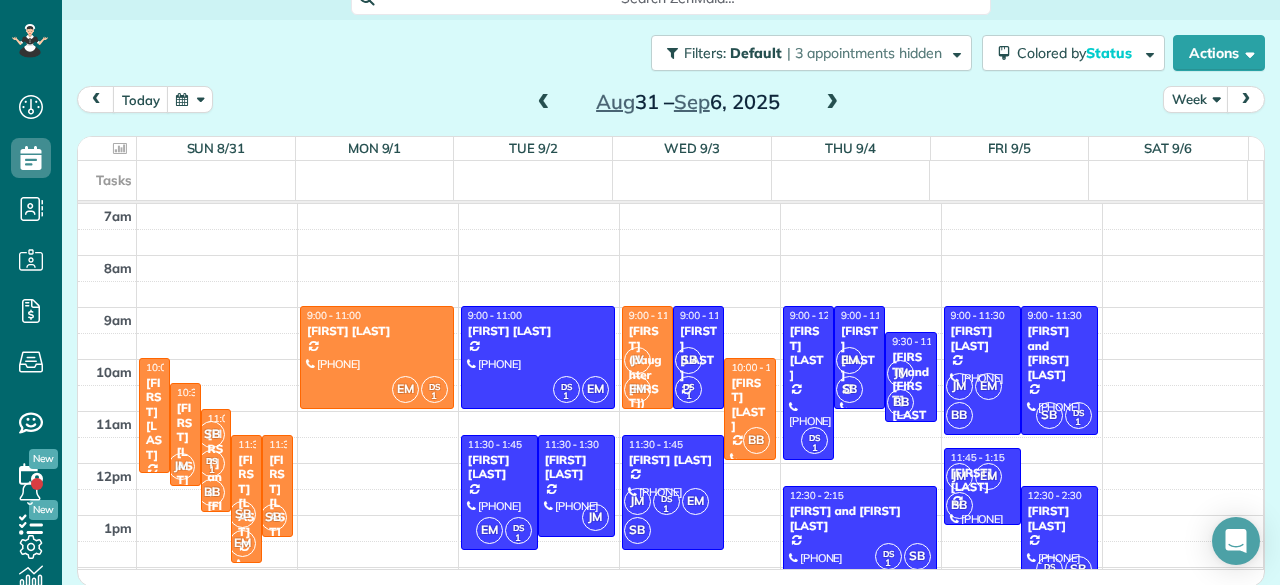 click at bounding box center (544, 103) 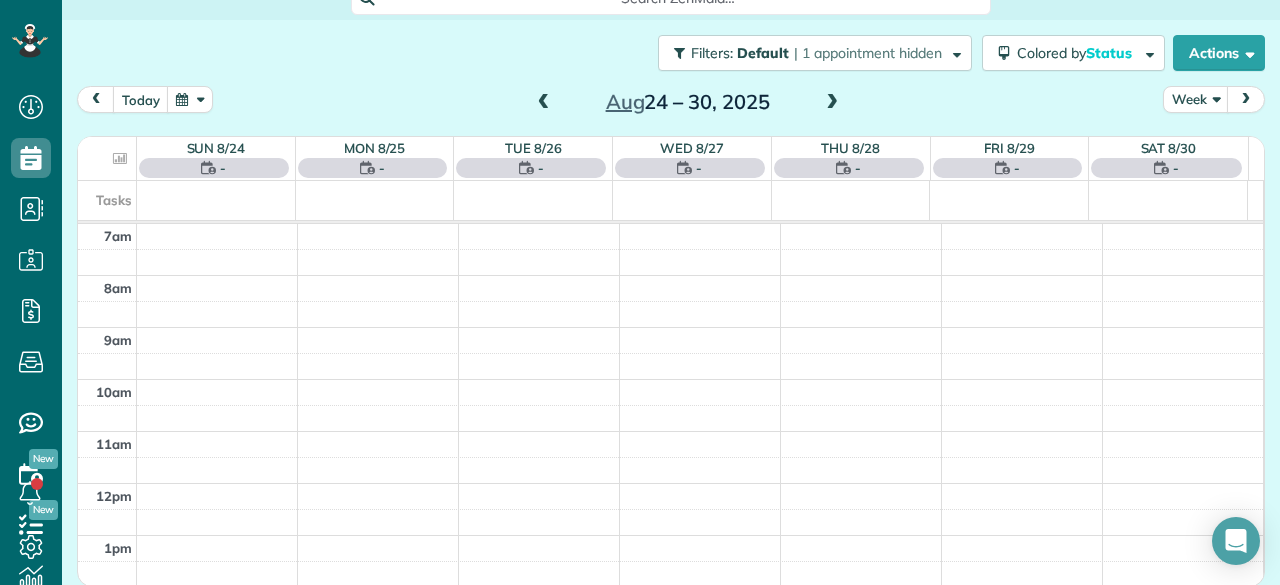 scroll, scrollTop: 0, scrollLeft: 0, axis: both 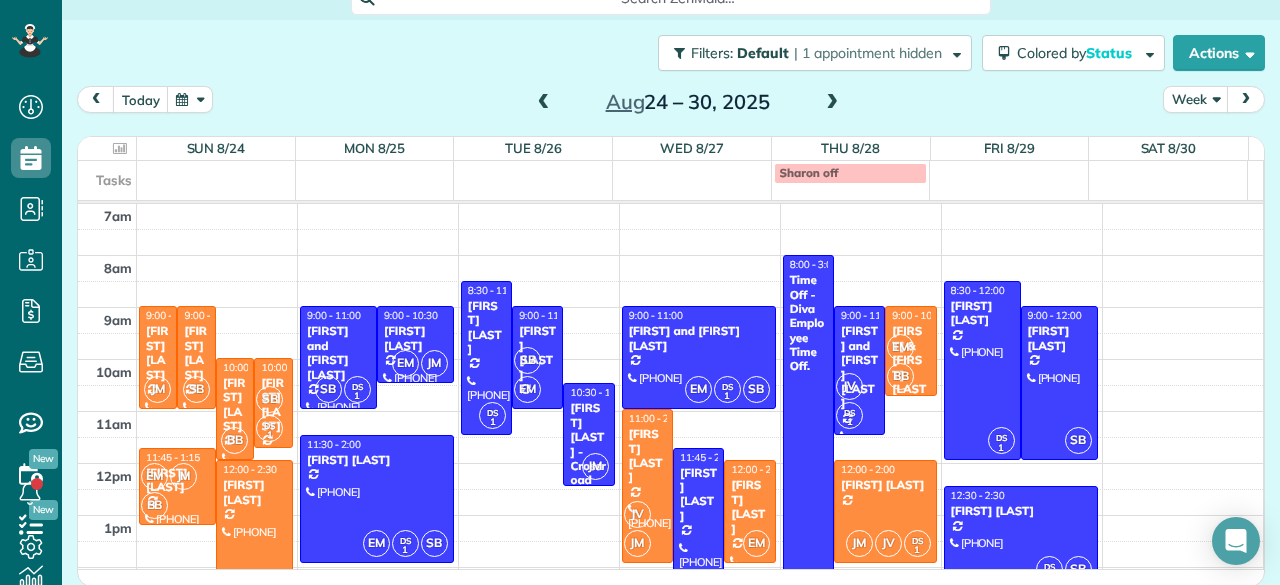 click at bounding box center [544, 103] 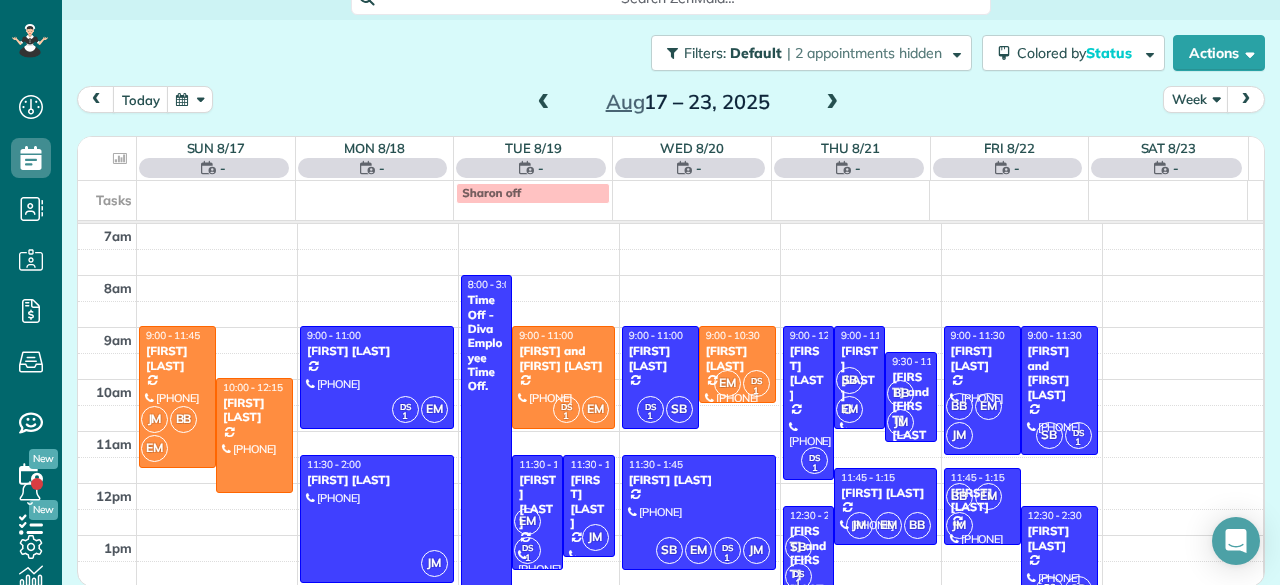 scroll, scrollTop: 0, scrollLeft: 0, axis: both 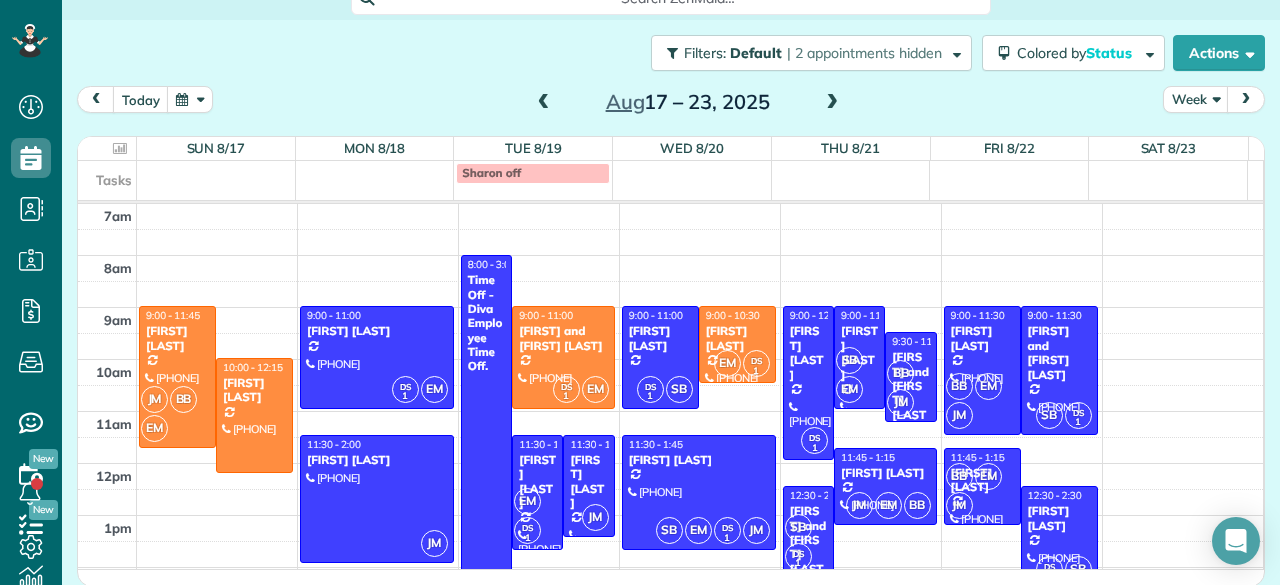 click at bounding box center (544, 103) 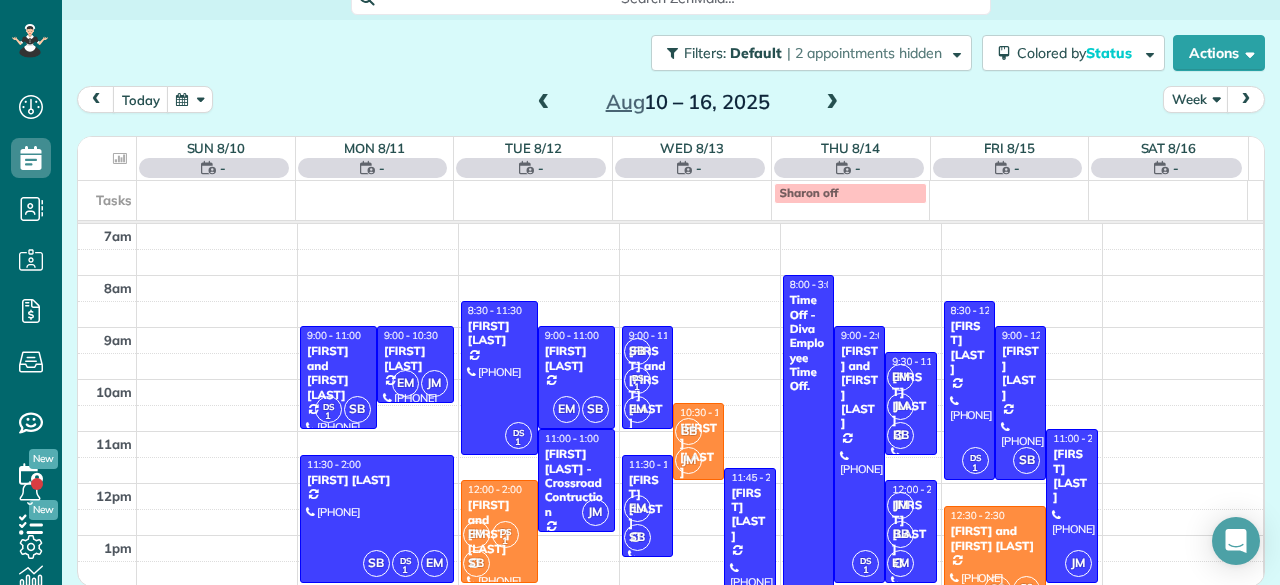 scroll, scrollTop: 0, scrollLeft: 0, axis: both 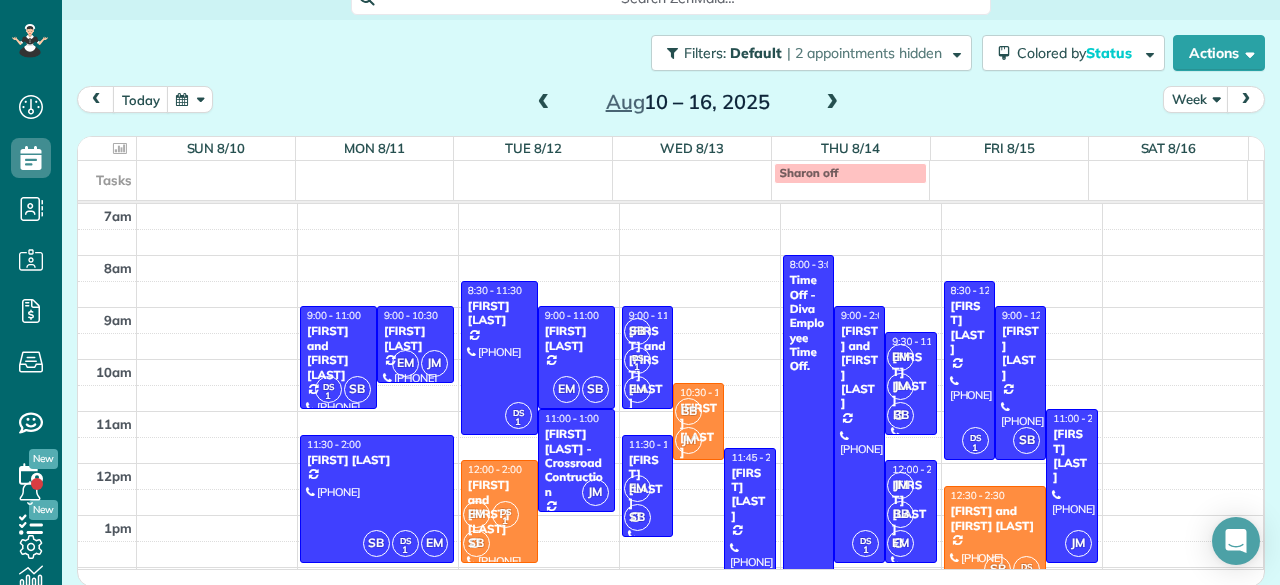 click at bounding box center (832, 103) 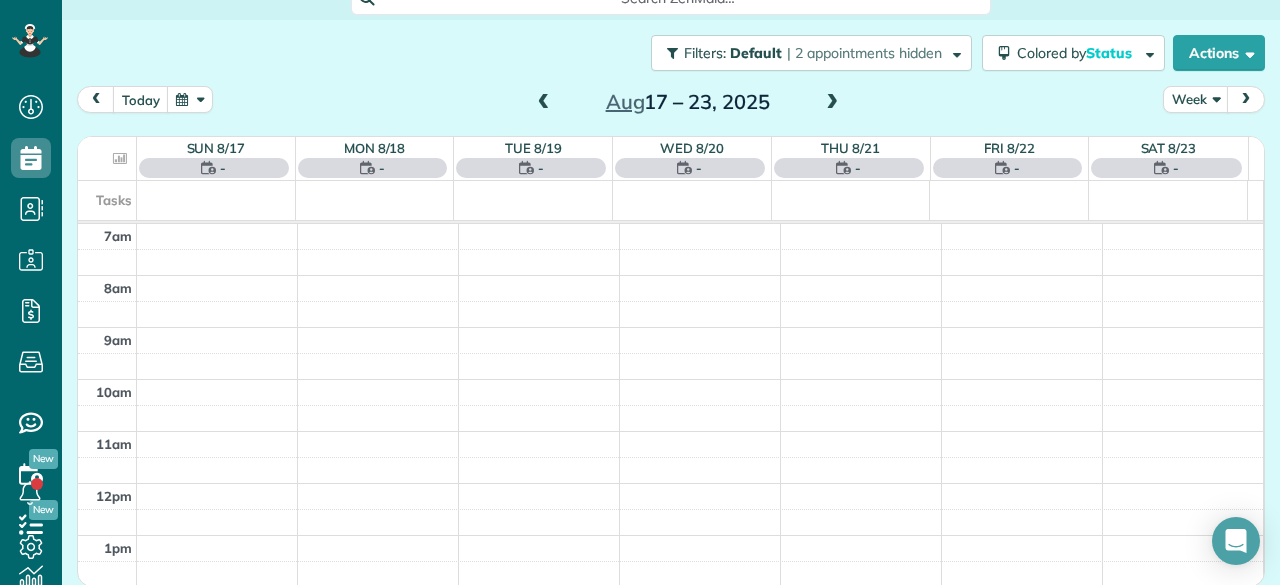 scroll, scrollTop: 0, scrollLeft: 0, axis: both 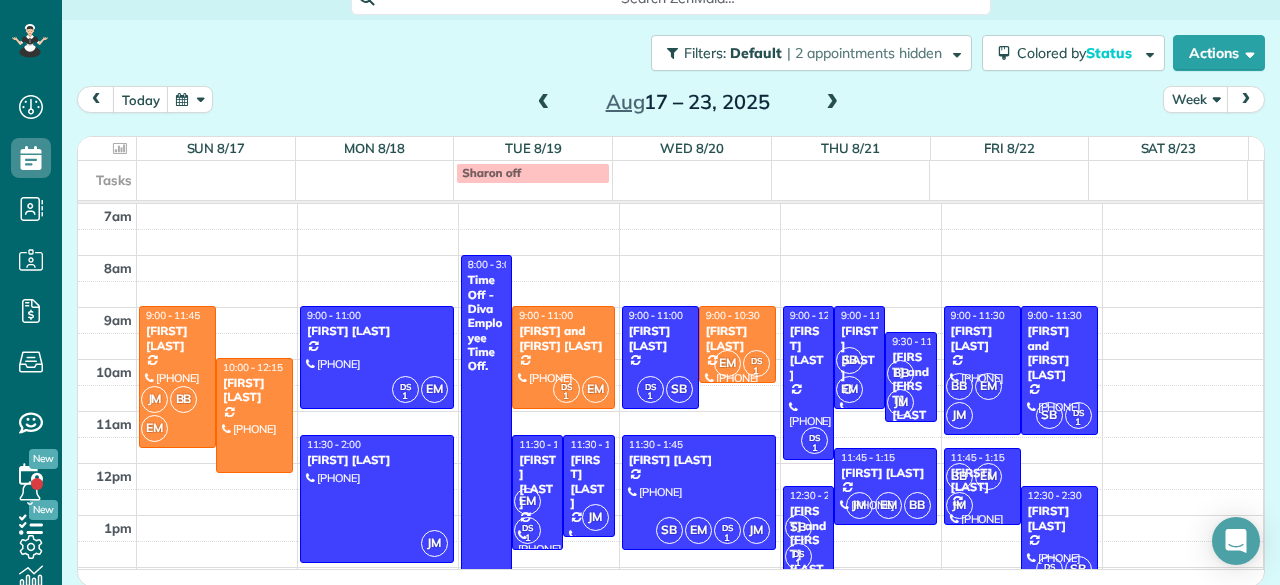click at bounding box center [832, 103] 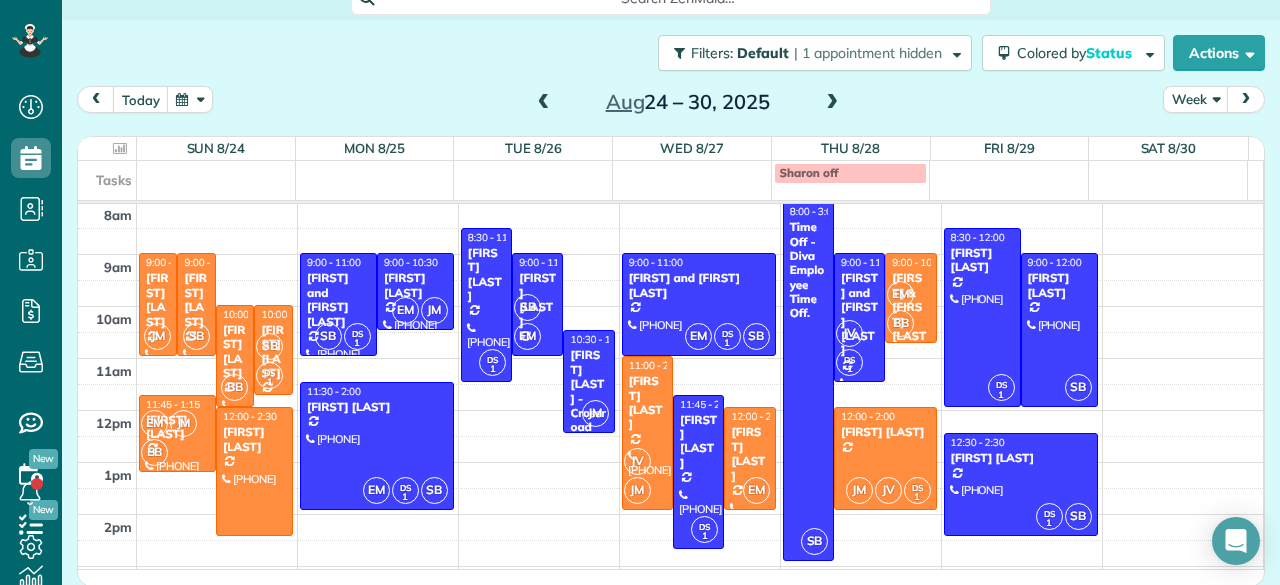 scroll, scrollTop: 51, scrollLeft: 0, axis: vertical 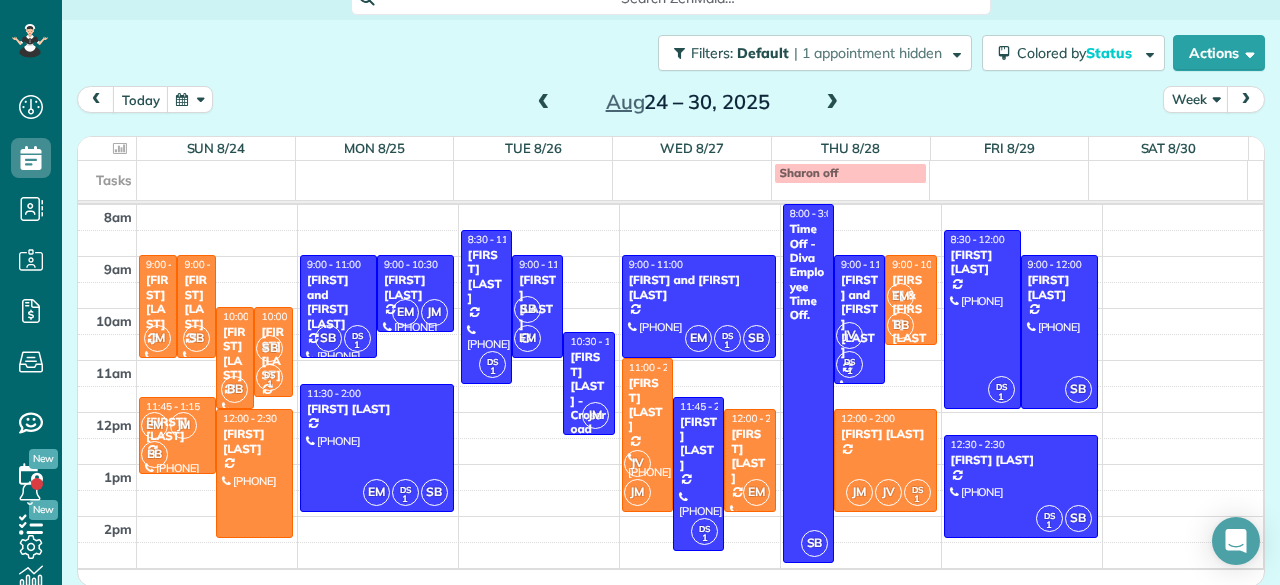 click at bounding box center [544, 103] 